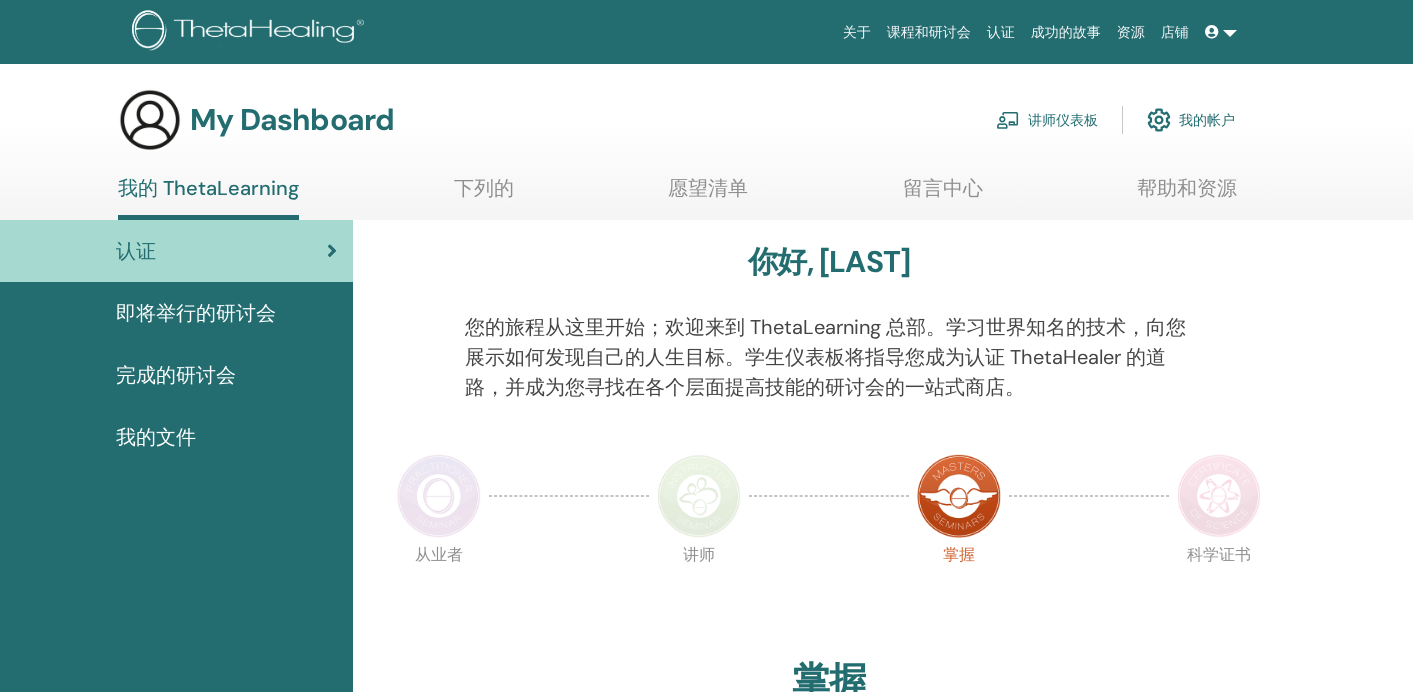 scroll, scrollTop: 0, scrollLeft: 0, axis: both 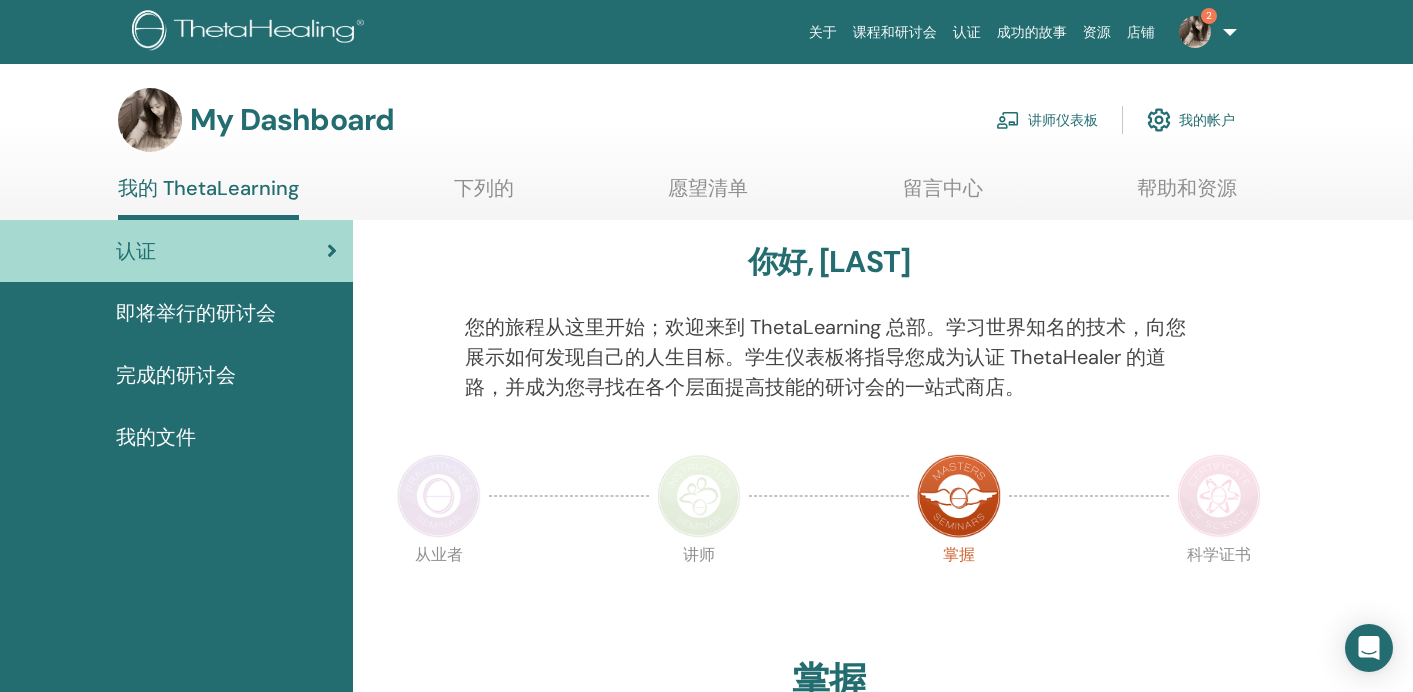 click on "讲师仪表板" at bounding box center (1047, 120) 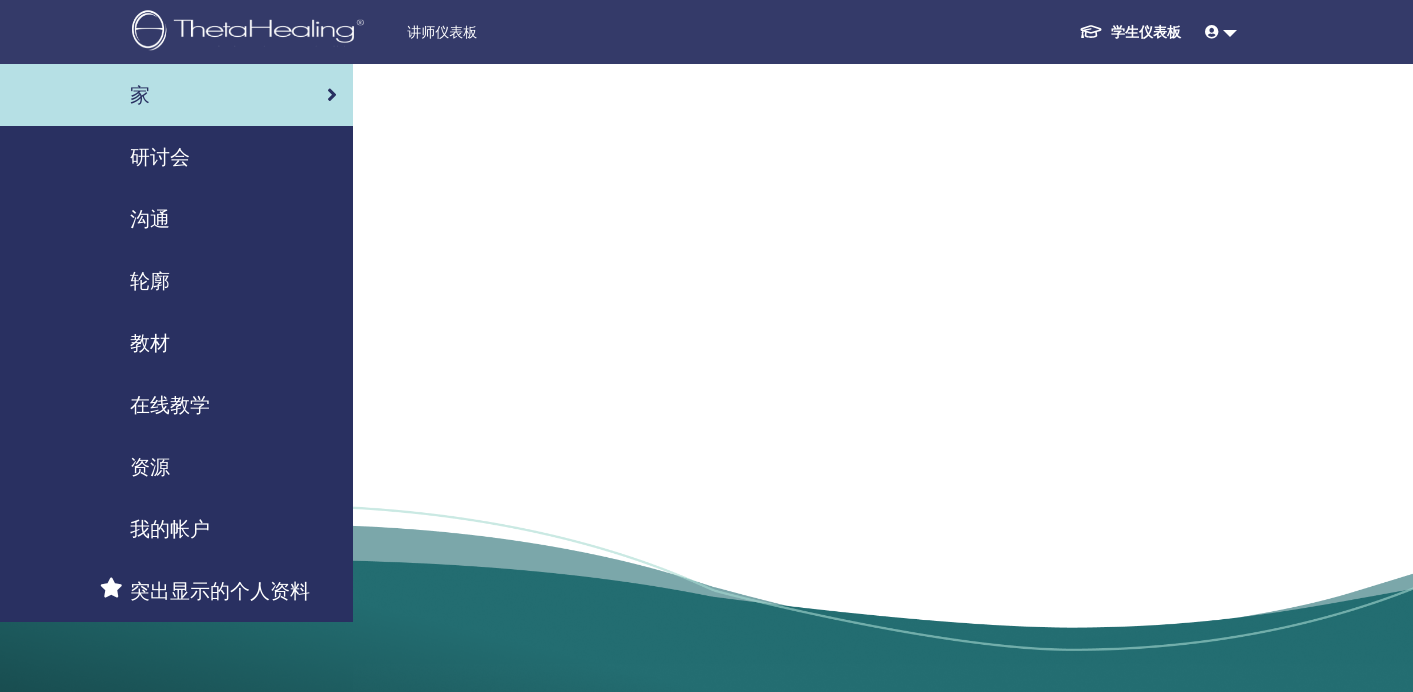 scroll, scrollTop: 0, scrollLeft: 0, axis: both 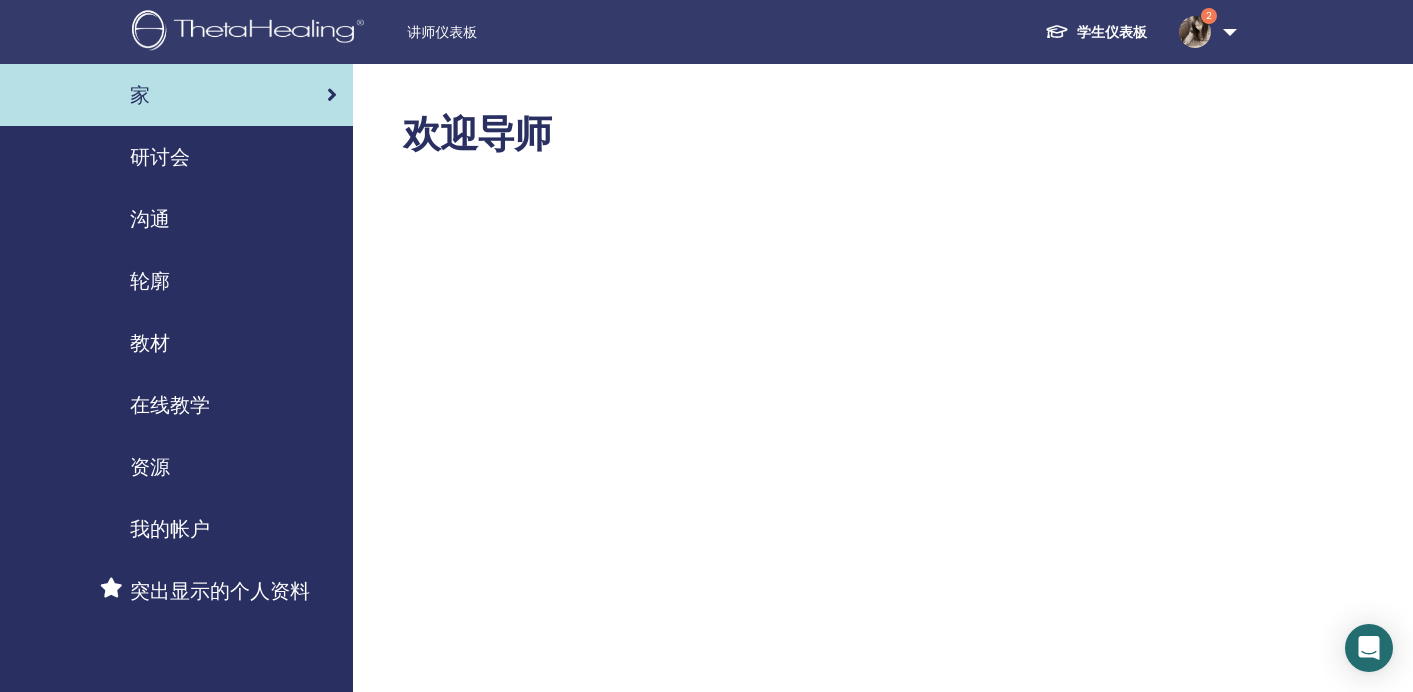 click on "研讨会" at bounding box center (160, 157) 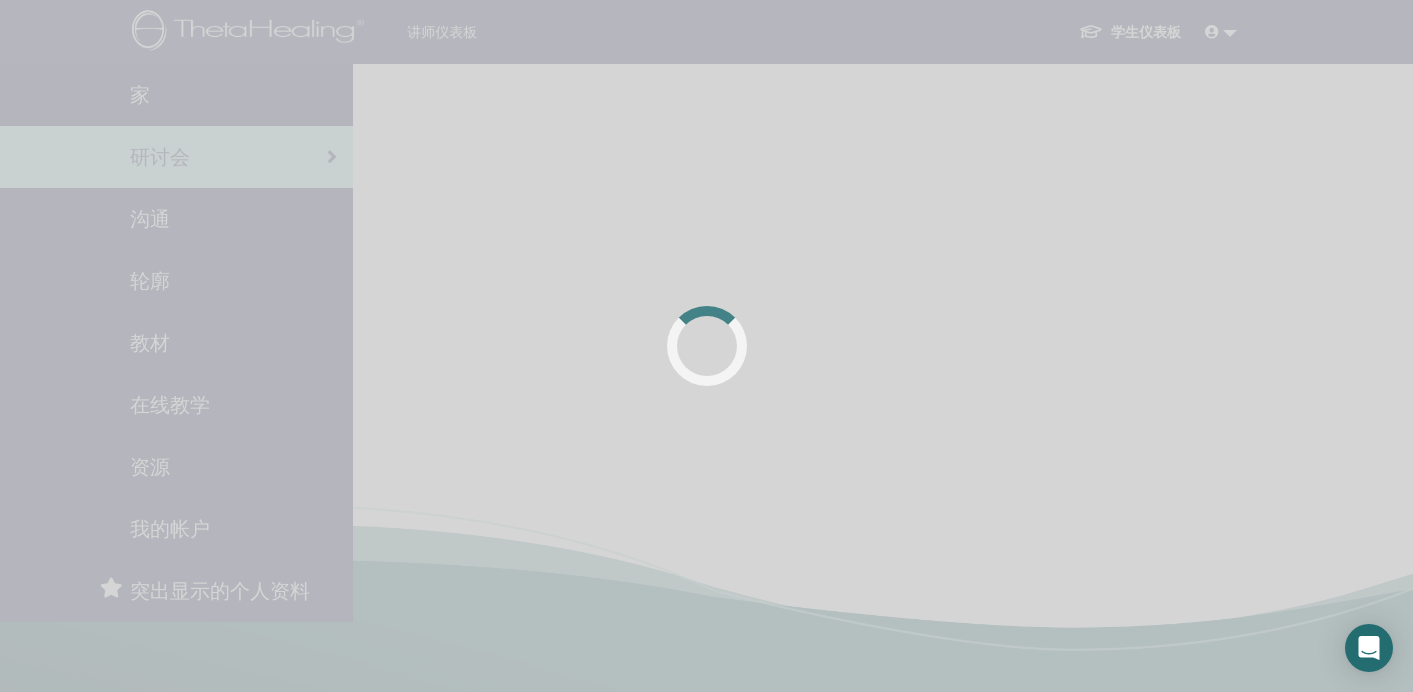 scroll, scrollTop: 0, scrollLeft: 0, axis: both 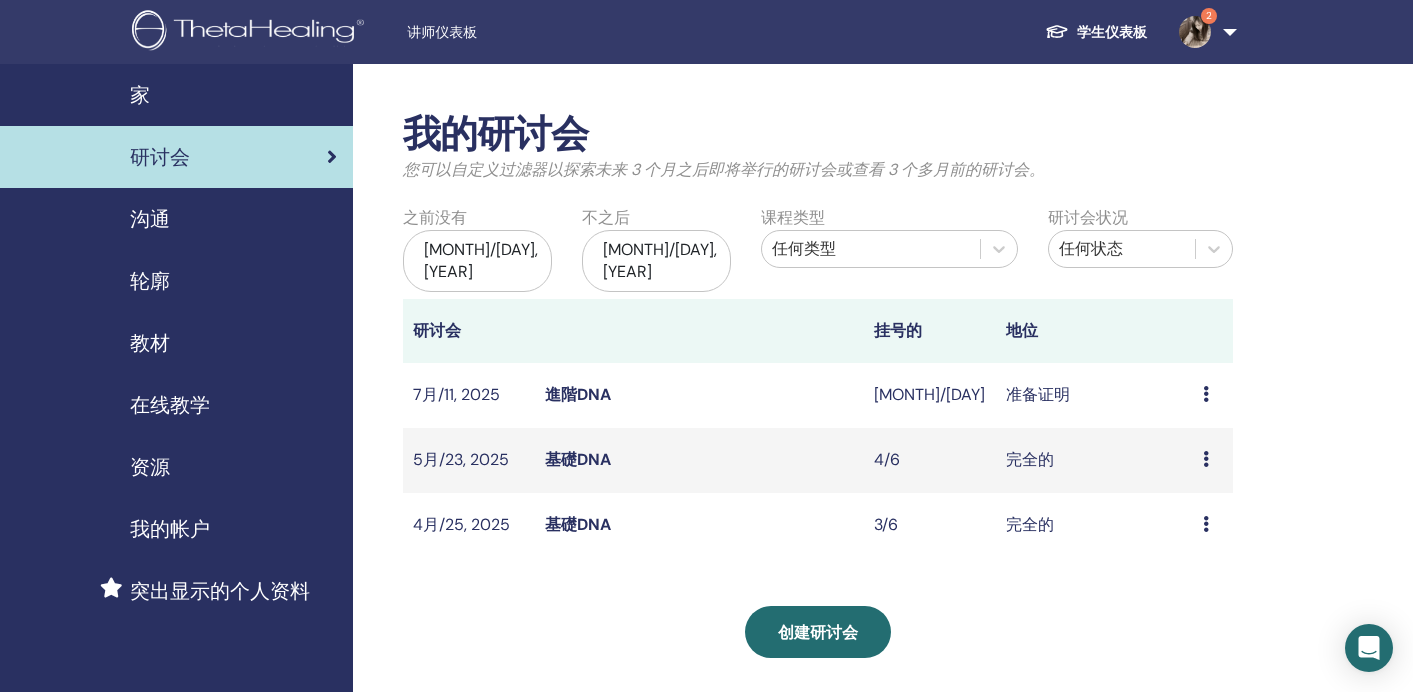 click on "预习 编辑 与会者 取消" at bounding box center [1213, 395] 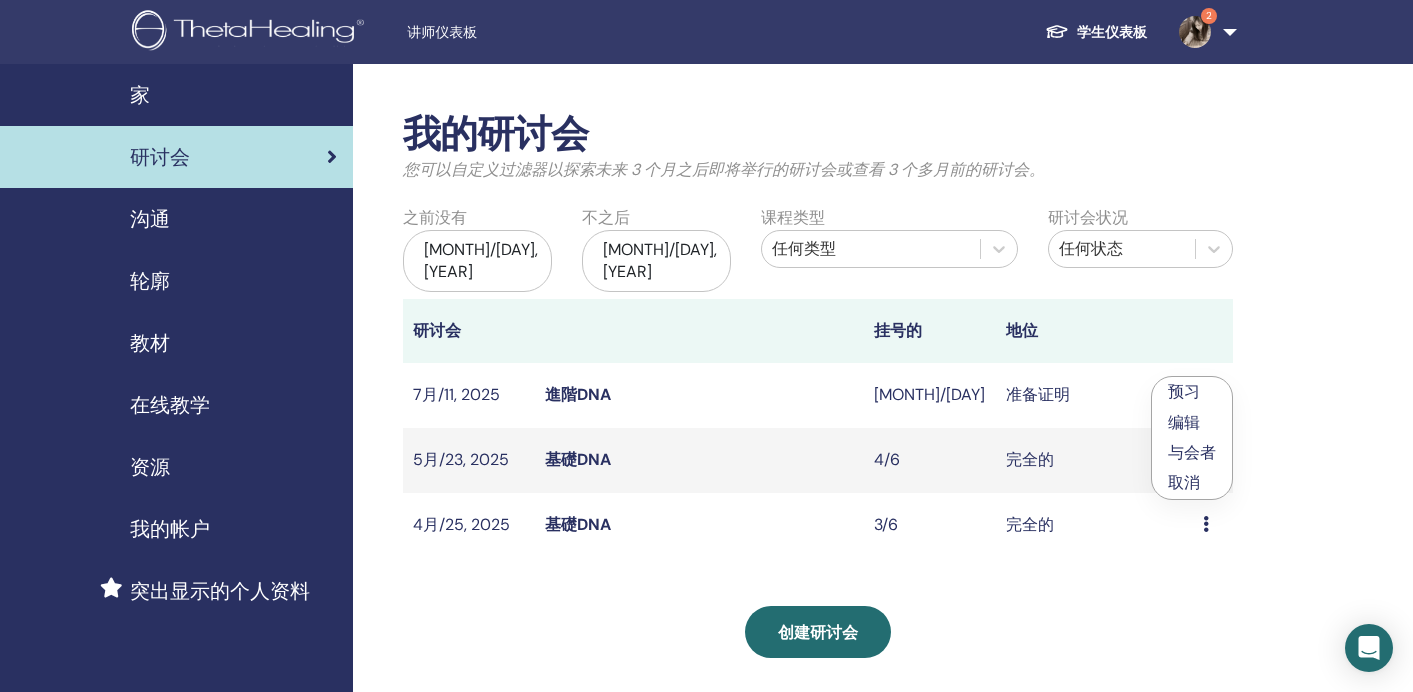 click on "准备证明" at bounding box center (1095, 395) 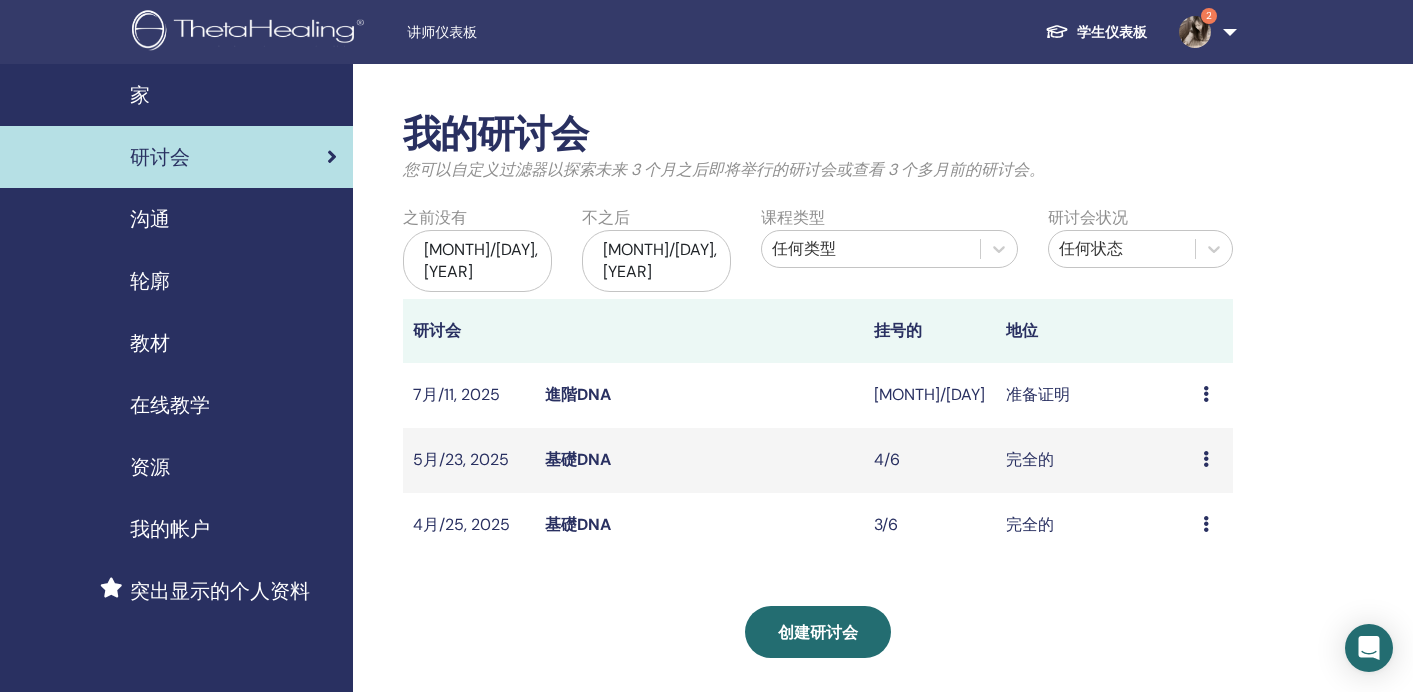 click on "進階DNA" at bounding box center (578, 394) 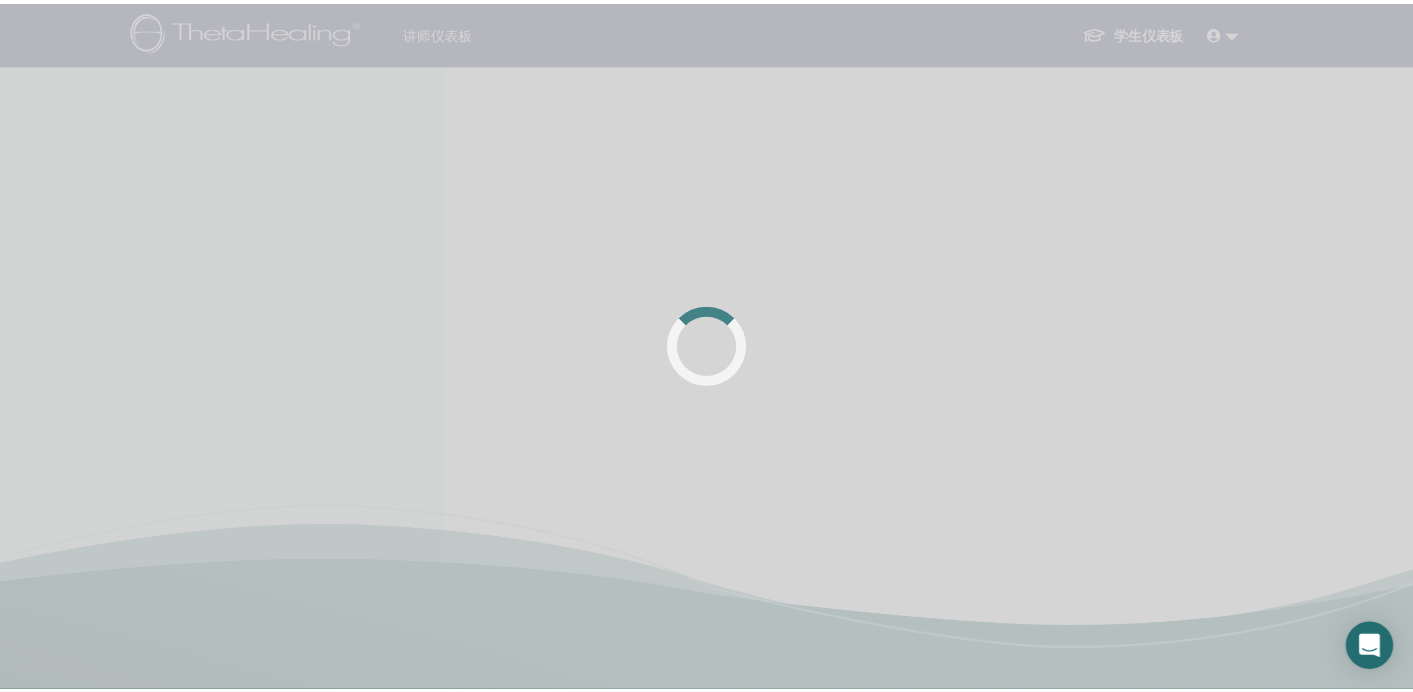 scroll, scrollTop: 0, scrollLeft: 0, axis: both 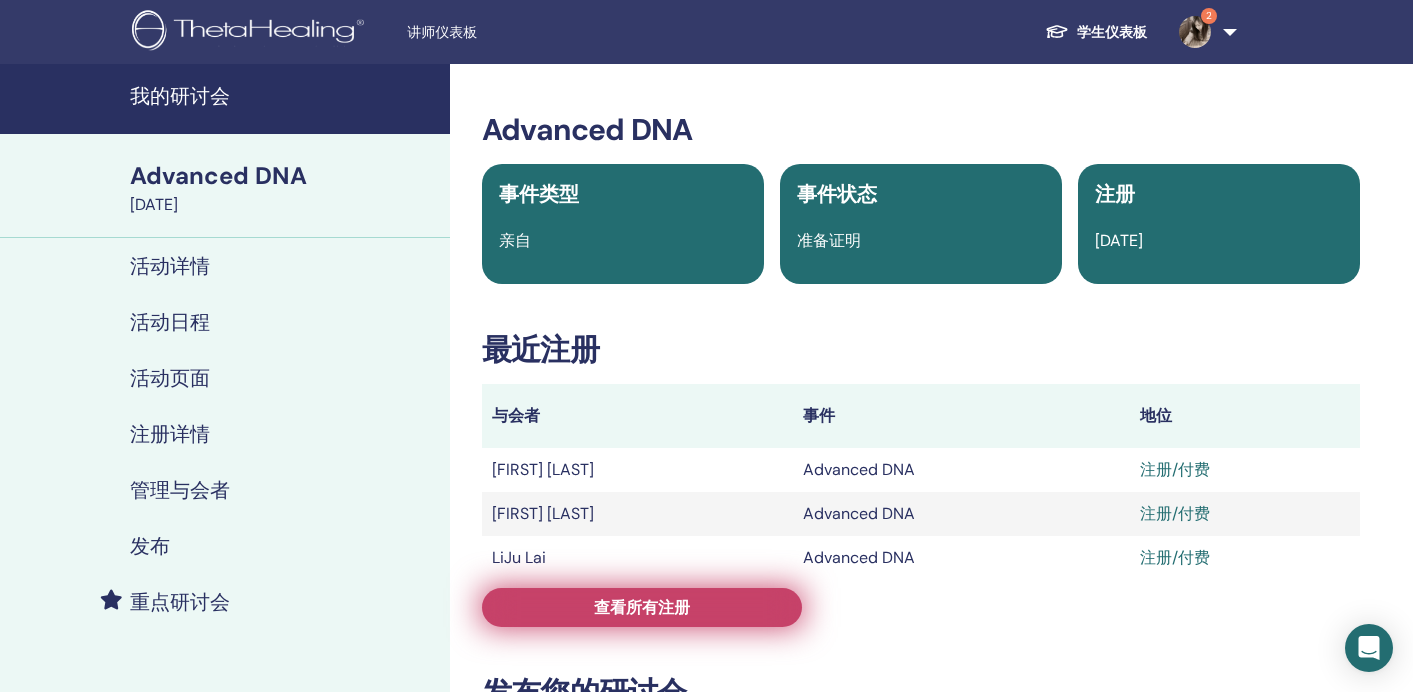 click on "查看所有注册" at bounding box center (642, 607) 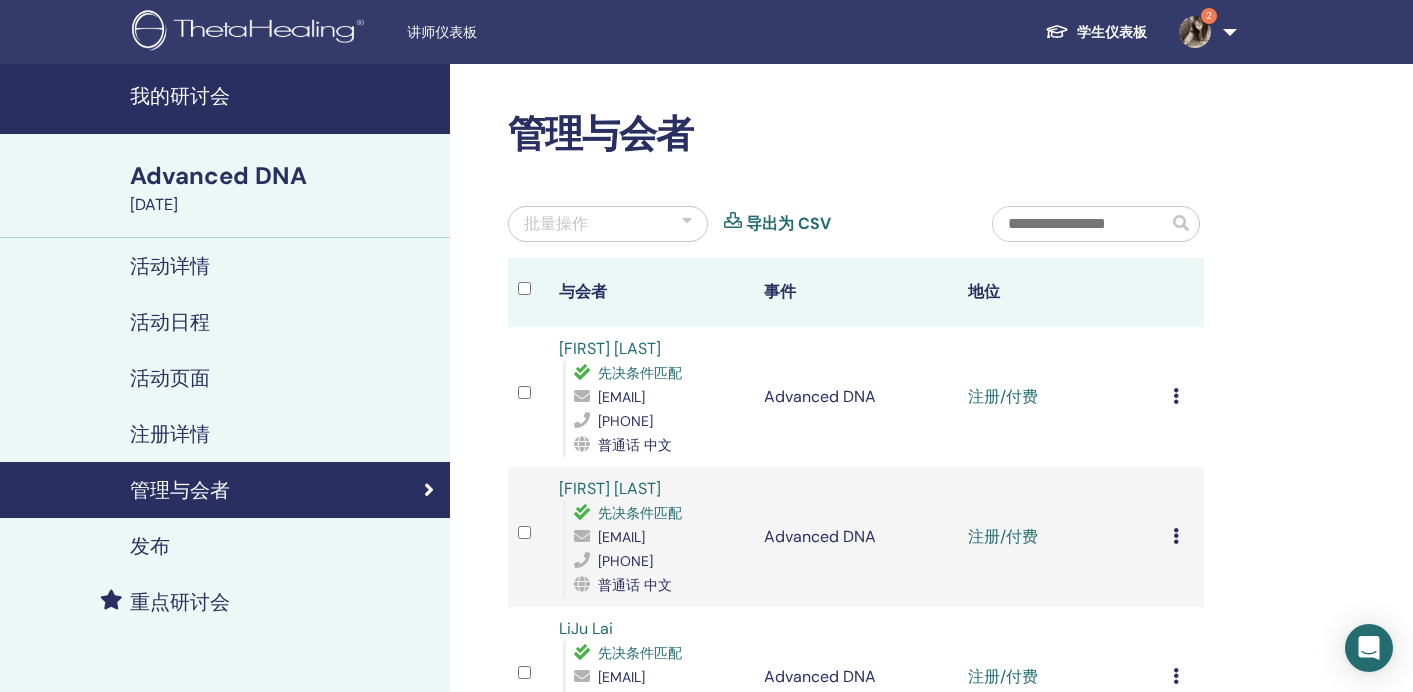 click on "取消注册 不自动认证 标记为已付费 标记为未付款 标记为缺席 完成并认证 下载证书" at bounding box center (1183, 397) 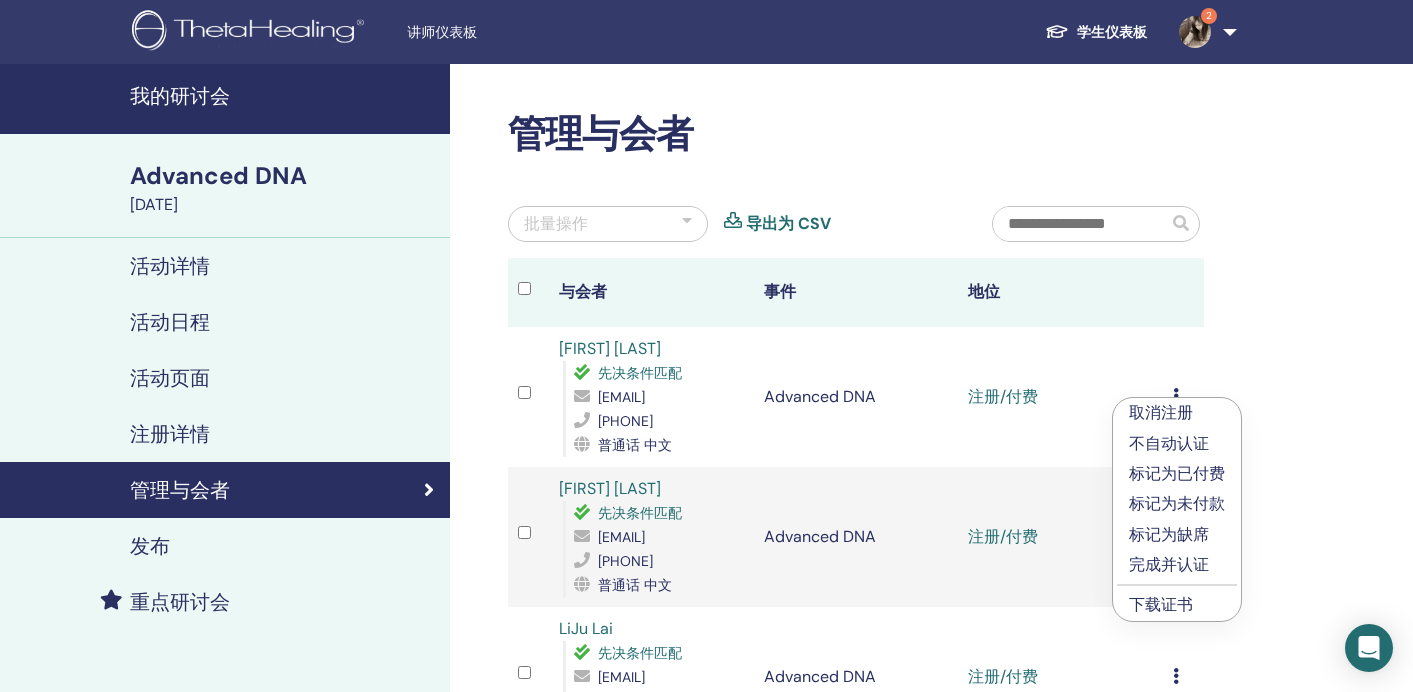 click on "完成并认证" at bounding box center (1177, 565) 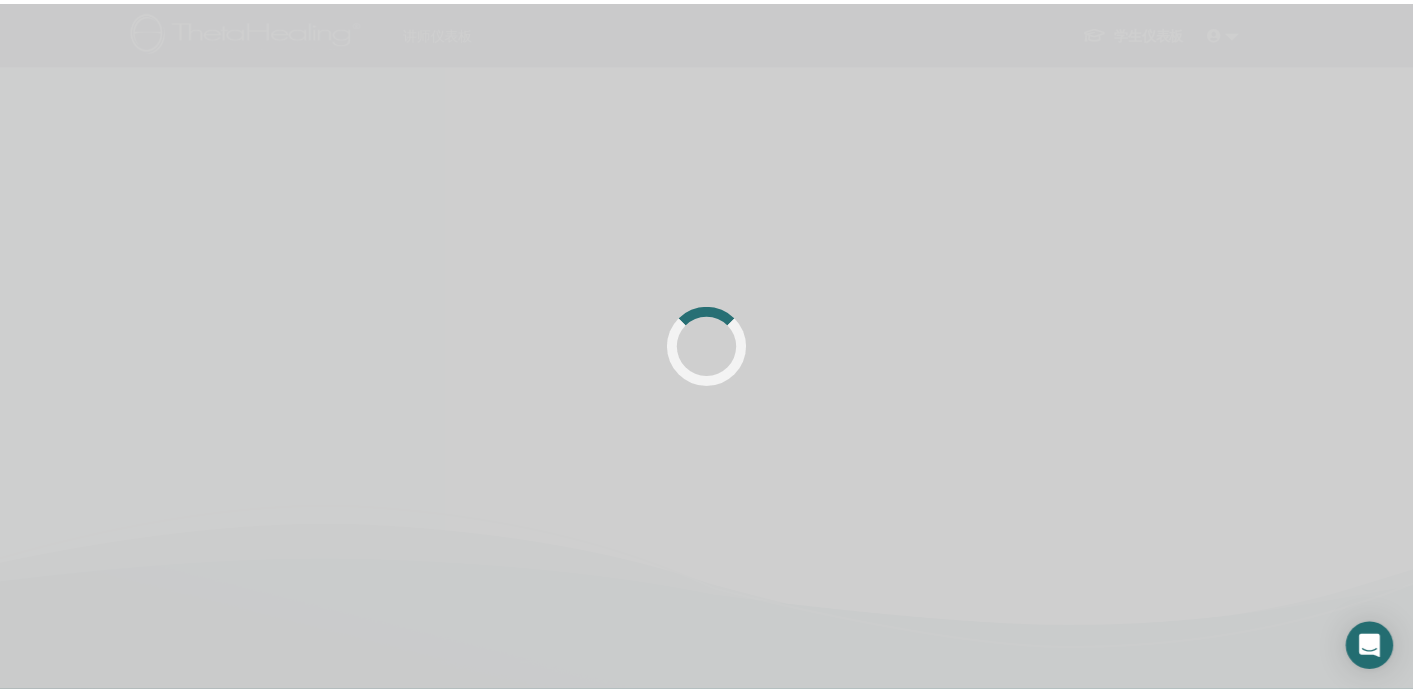 scroll, scrollTop: 0, scrollLeft: 0, axis: both 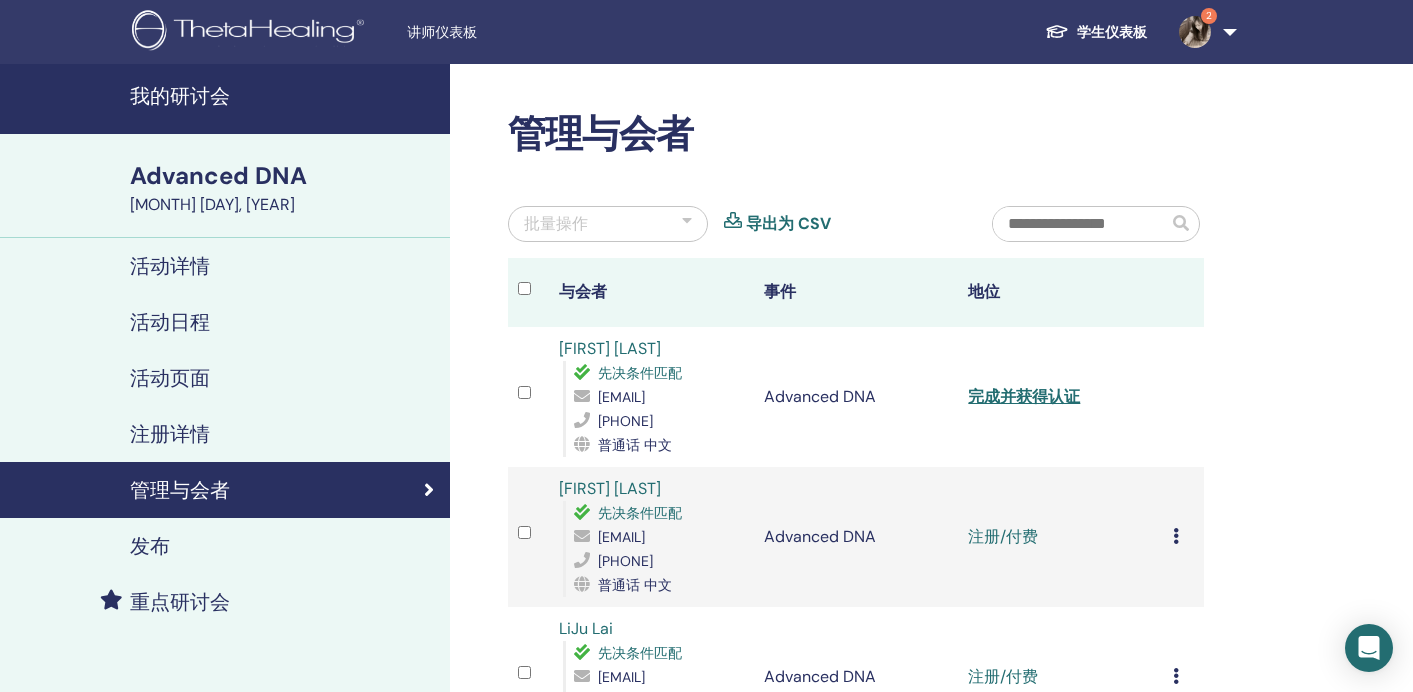 click on "取消注册 不自动认证 标记为已付费 标记为未付款 标记为缺席 完成并认证 下载证书" at bounding box center (1183, 537) 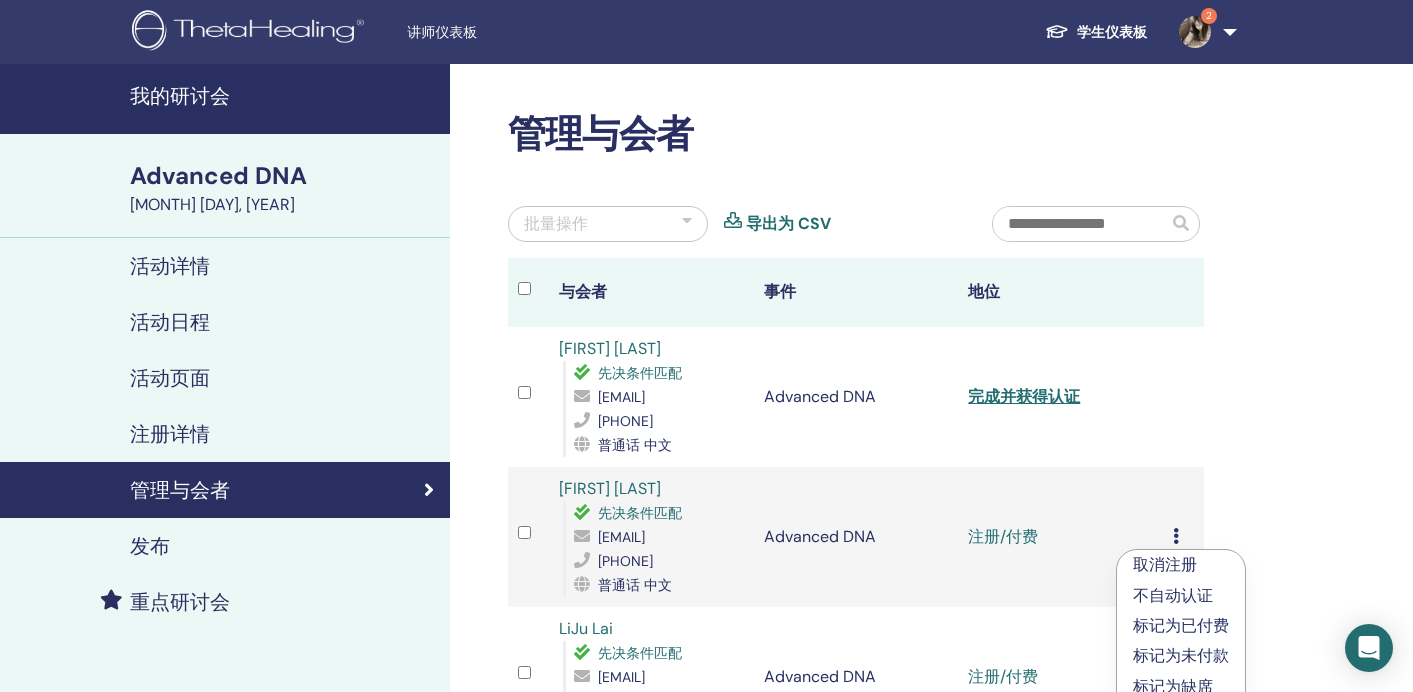 click on "管理与会者 批量操作 导出为 CSV 与会者 事件 地位 Yin-Ling Chen 先决条件匹配 rk850327@gmail.com 0928602549 普通话 中文 Advanced DNA 完成并获得认证 沛楷 徐 先决条件匹配 kaysyu0729@gmail.com 0928196990 普通话 中文 Advanced DNA 注册/付费 取消注册 不自动认证 标记为已付费 标记为未付款 标记为缺席 完成并认证 下载证书 LiJu Lai 先决条件匹配 lynnlai@kimo.com 0930952729 普通话 中文 Advanced DNA 注册/付费 取消注册 不自动认证 标记为已付费 标记为未付款 标记为缺席 完成并认证 下载证书 郁婷 秦 先决条件匹配 chinyuting10@gmail.com 0905506388 普通话 中文 Advanced DNA 注册/付费 取消注册 不自动认证 标记为已付费 标记为未付款 标记为缺席 完成并认证 下载证书 HAO-YU CHANG 先决条件匹配 davidx914@gmail.com 0963082116 普通话 中文 Advanced DNA 注册/付费 取消注册 不自动认证 标记为已付费 标记为未付款 标记为缺席 1" at bounding box center (921, 935) 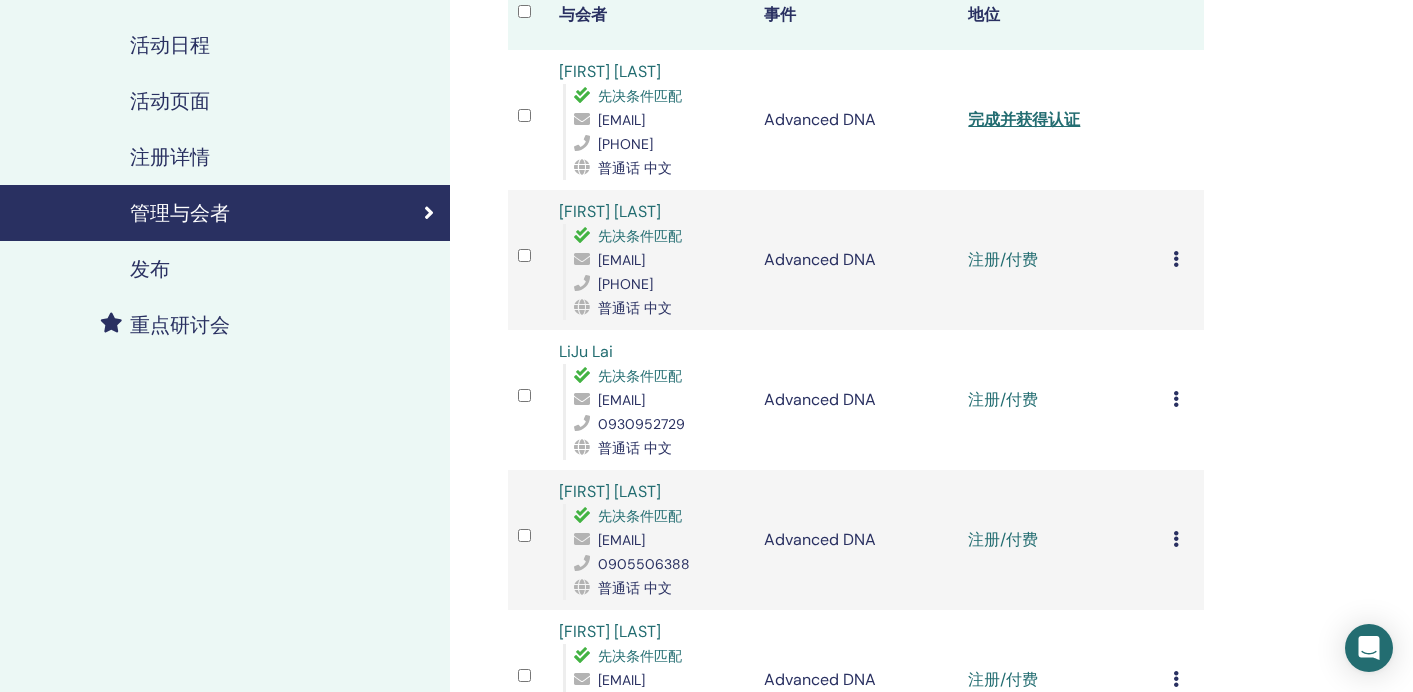 scroll, scrollTop: 280, scrollLeft: 0, axis: vertical 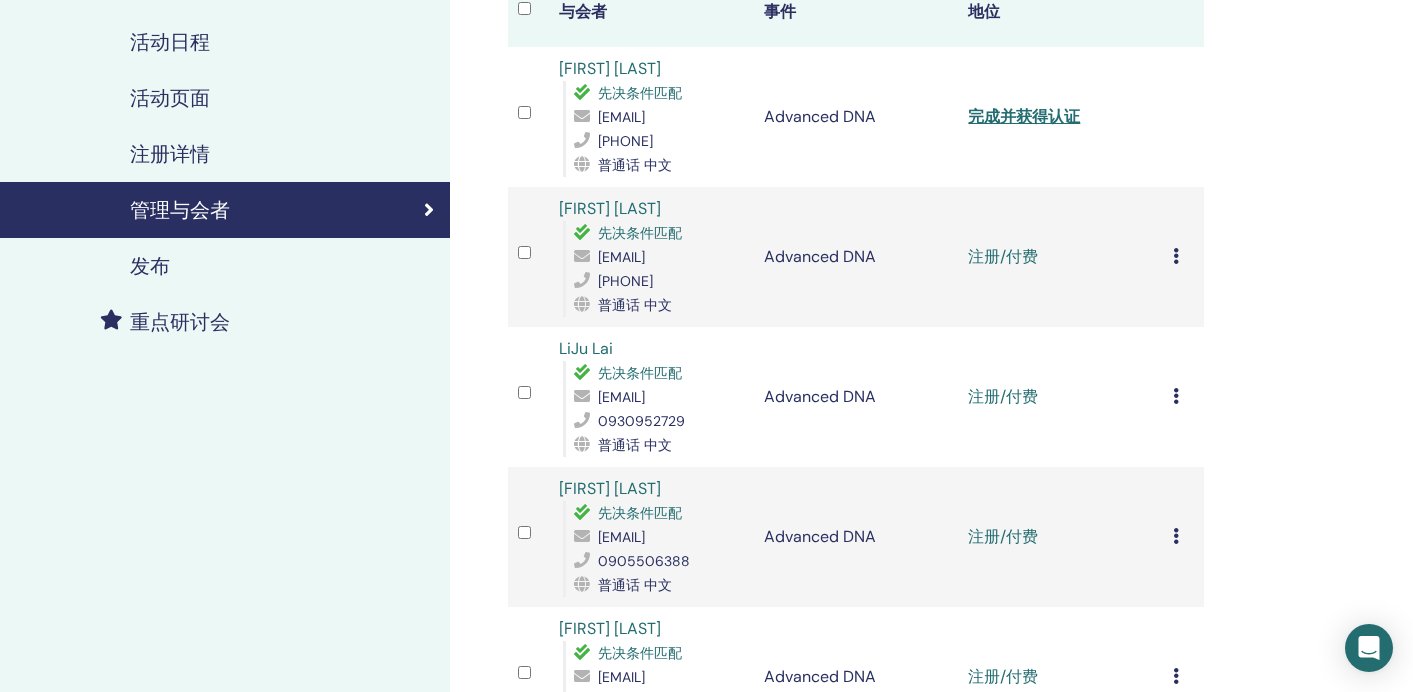 click at bounding box center [1176, 256] 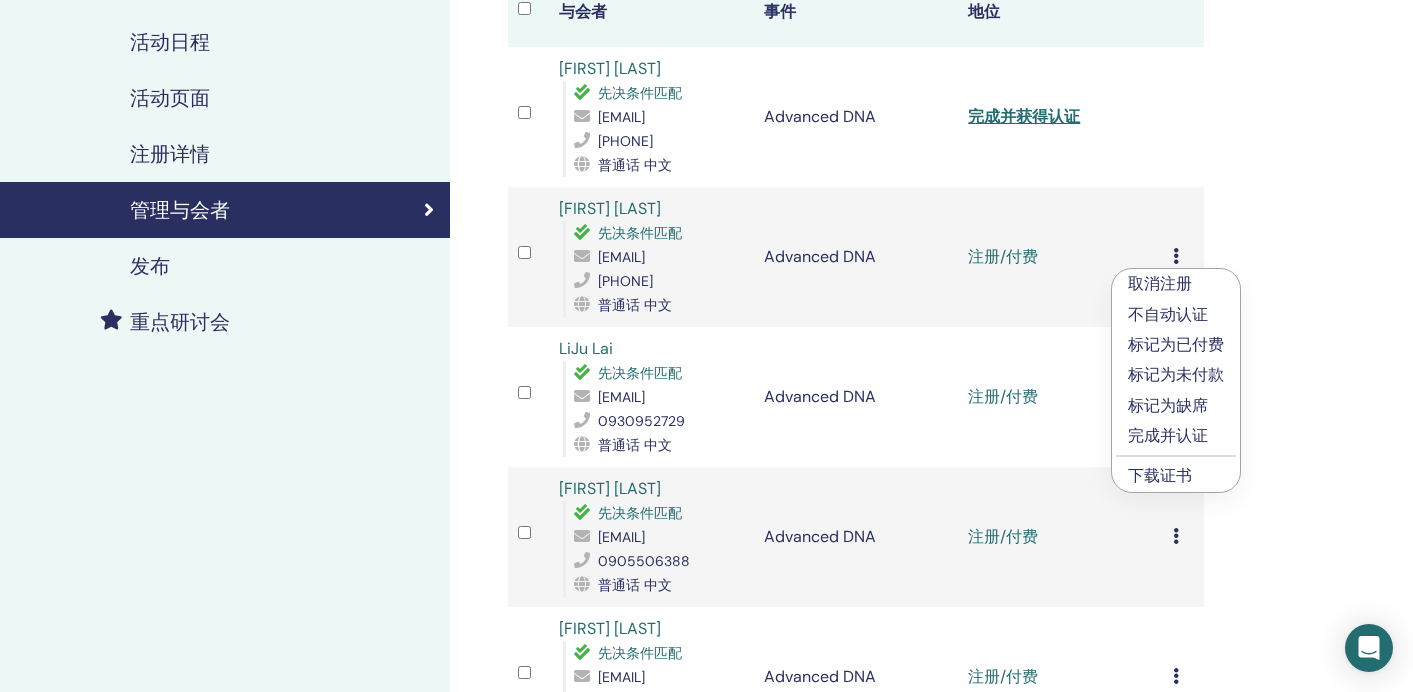click on "完成并认证" at bounding box center [1176, 436] 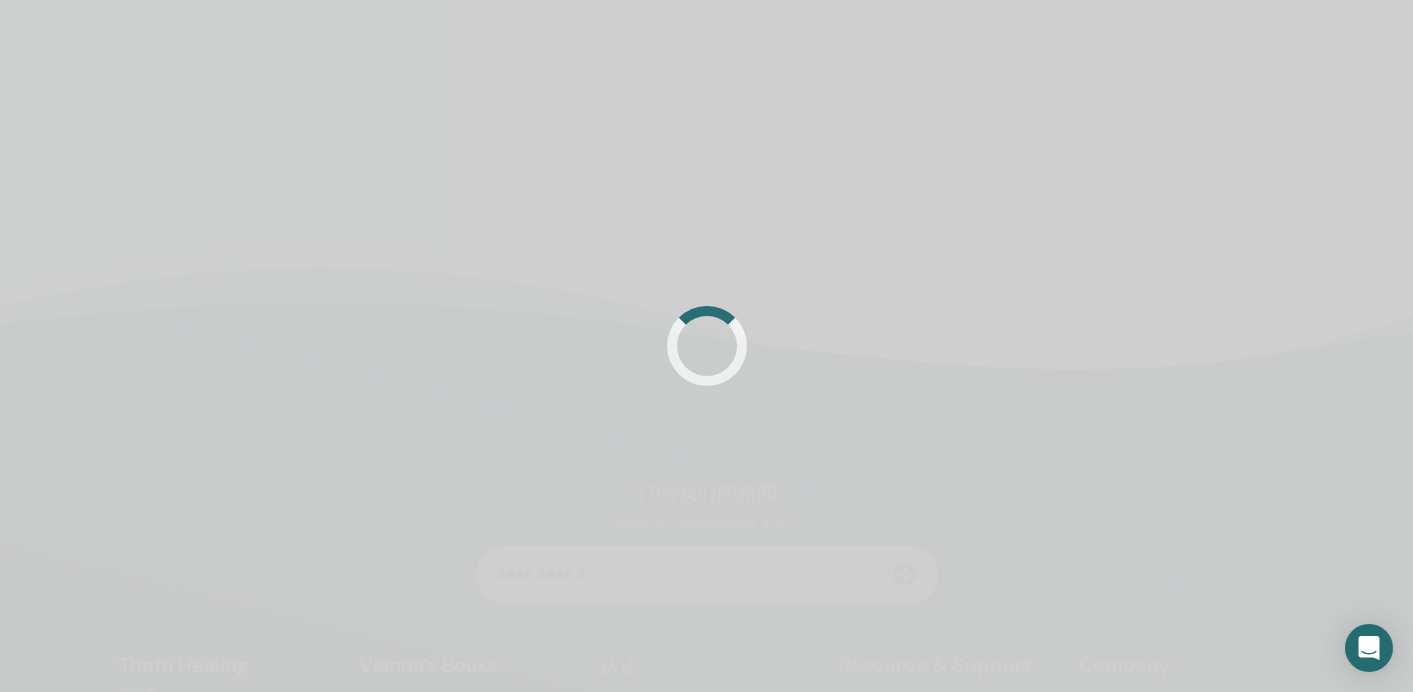 scroll, scrollTop: 280, scrollLeft: 0, axis: vertical 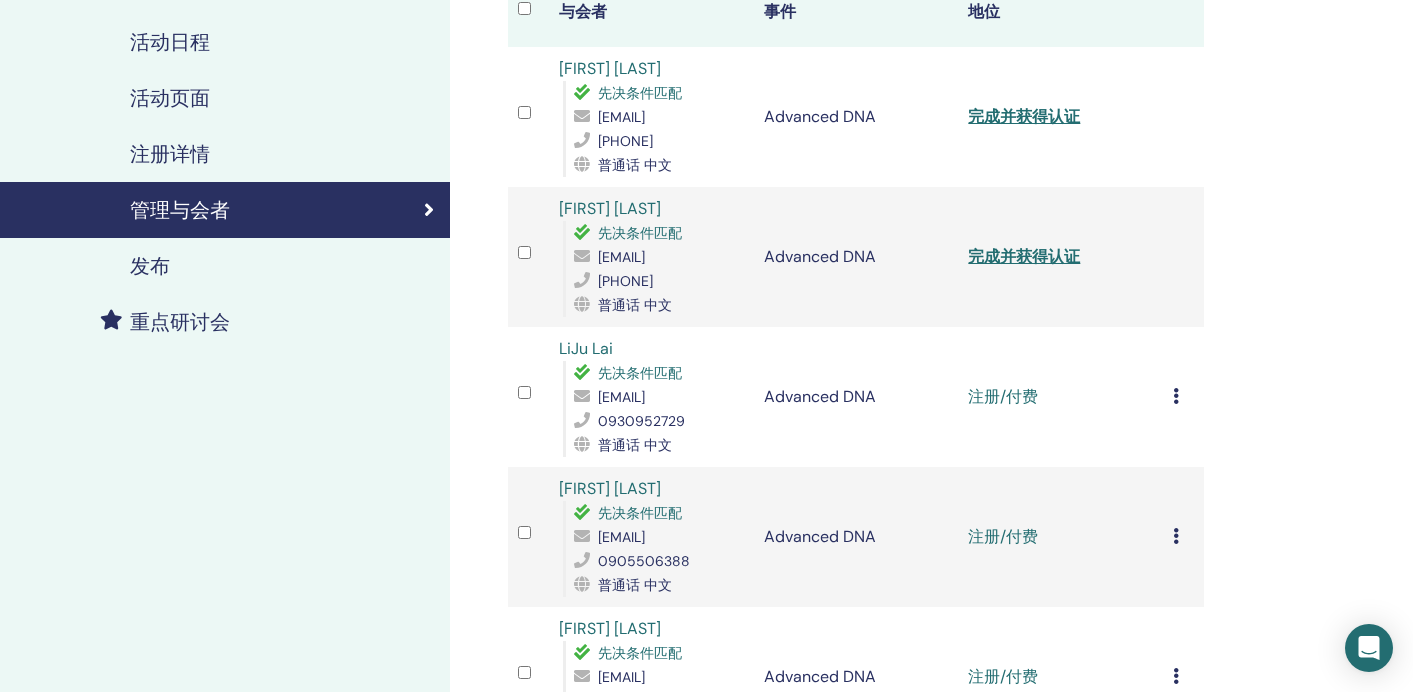 click on "取消注册 不自动认证 标记为已付费 标记为未付款 标记为缺席 完成并认证 下载证书" at bounding box center (1183, 397) 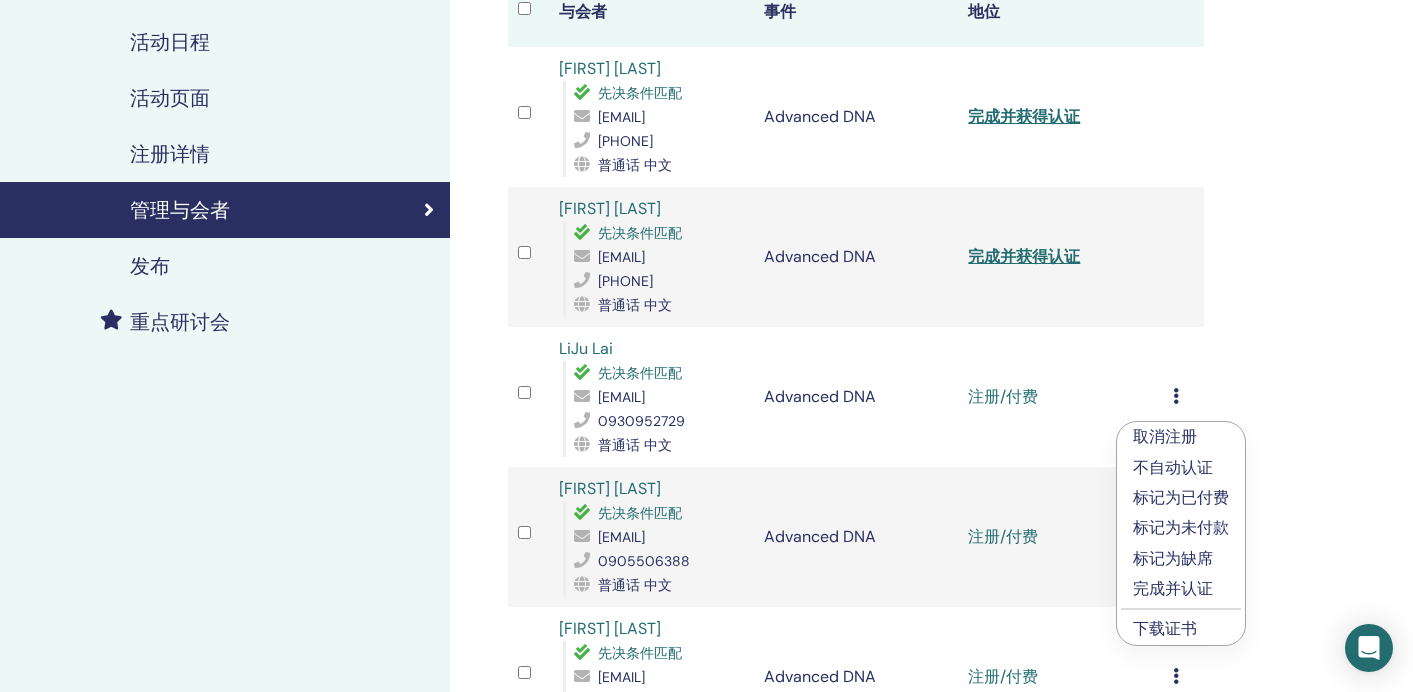click on "完成并认证" at bounding box center [1181, 589] 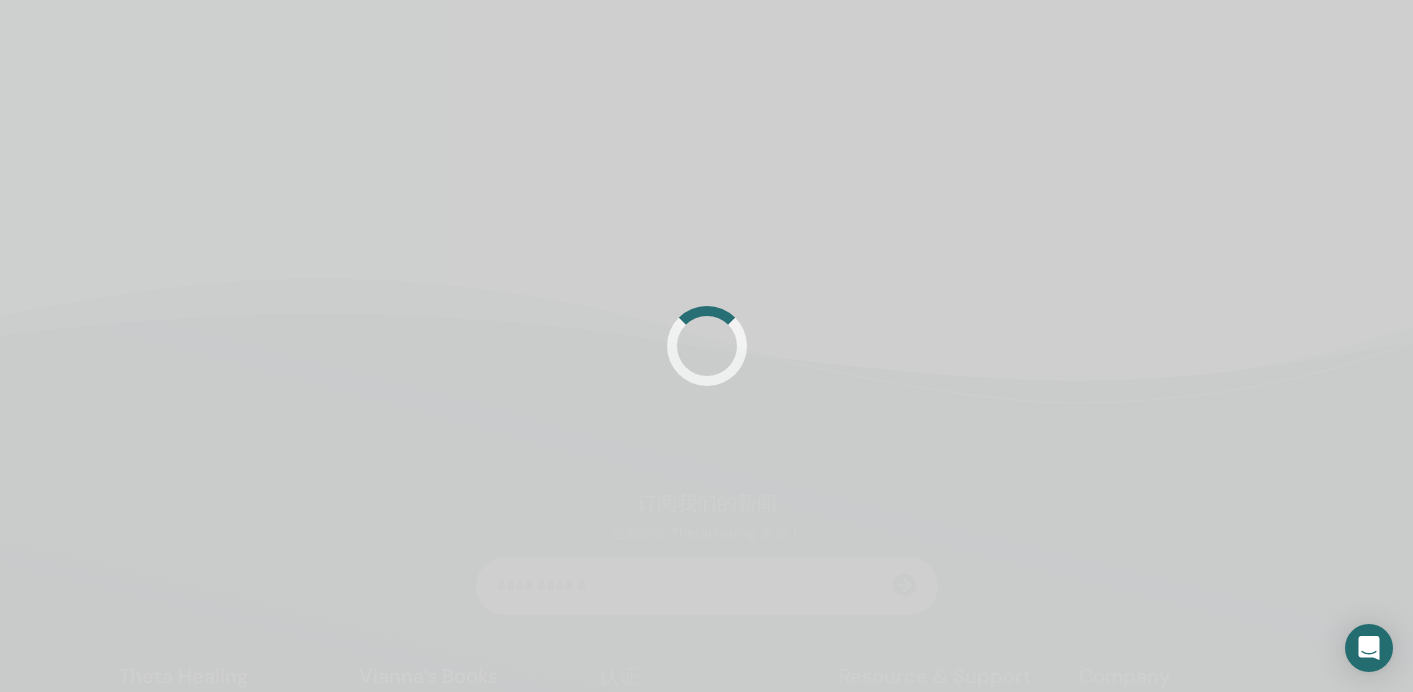 scroll, scrollTop: 280, scrollLeft: 0, axis: vertical 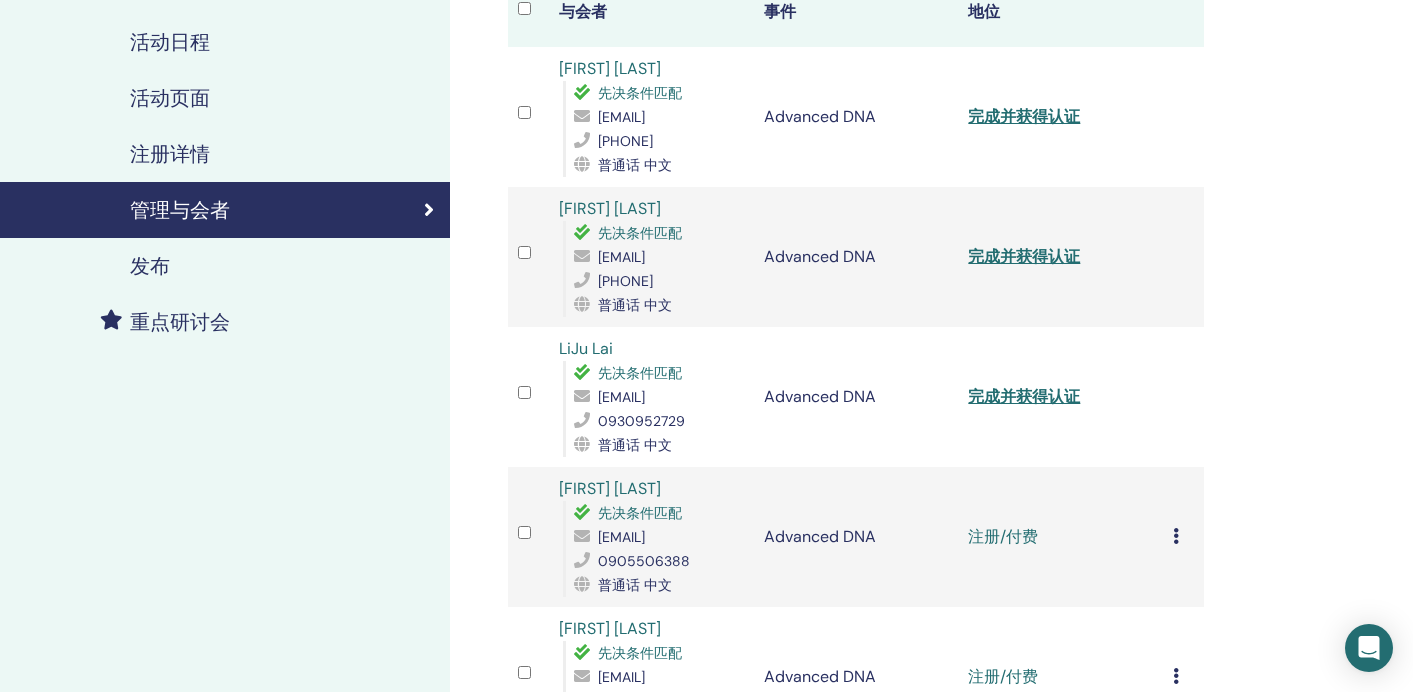 click on "取消注册 不自动认证 标记为已付费 标记为未付款 标记为缺席 完成并认证 下载证书" at bounding box center (1183, 537) 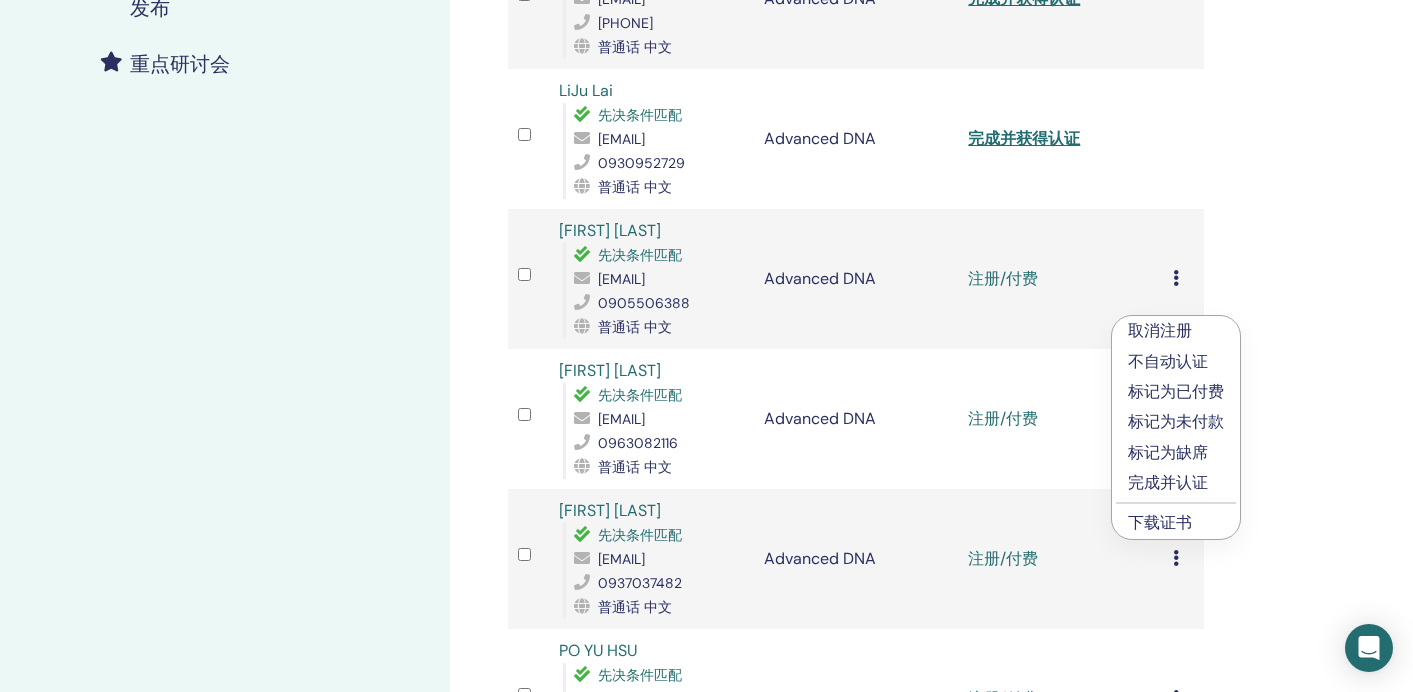 scroll, scrollTop: 560, scrollLeft: 0, axis: vertical 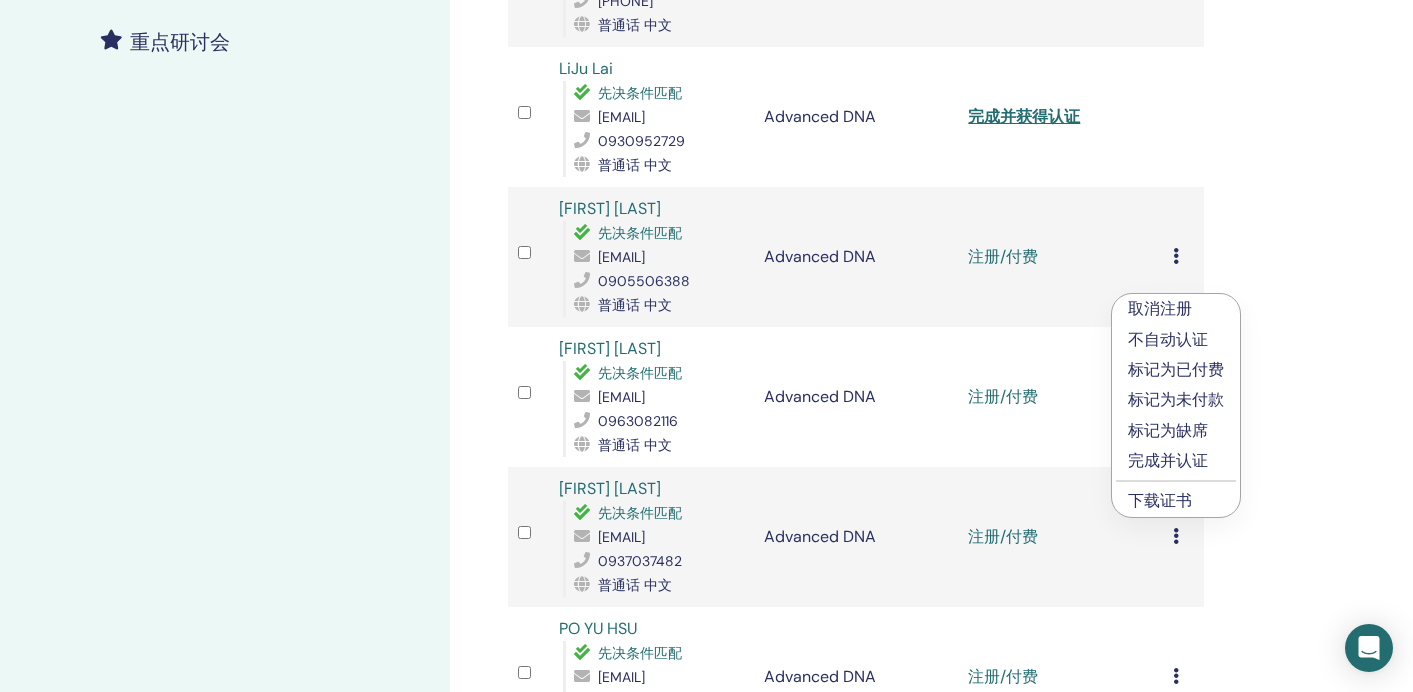 click on "管理与会者 批量操作 导出为 CSV 与会者 事件 地位 Yin-Ling Chen 先决条件匹配 rk850327@gmail.com 0928602549 普通话 中文 Advanced DNA 完成并获得认证 沛楷 徐 先决条件匹配 kaysyu0729@gmail.com 0928196990 普通话 中文 Advanced DNA 完成并获得认证 LiJu Lai 先决条件匹配 lynnlai@kimo.com 0930952729 普通话 中文 Advanced DNA 完成并获得认证 郁婷 秦 先决条件匹配 chinyuting10@gmail.com 0905506388 普通话 中文 Advanced DNA 注册/付费 取消注册 不自动认证 标记为已付费 标记为未付款 标记为缺席 完成并认证 下载证书 HAO-YU CHANG 先决条件匹配 davidx914@gmail.com 0963082116 普通话 中文 Advanced DNA 注册/付费 取消注册 不自动认证 标记为已付费 标记为未付款 标记为缺席 完成并认证 下载证书 Chen Yi Chieh 先决条件匹配 jessica4522013@gmail.com 0937037482 普通话 中文 Advanced DNA 注册/付费 取消注册 不自动认证 标记为已付费 标记为未付款 1" at bounding box center [921, 375] 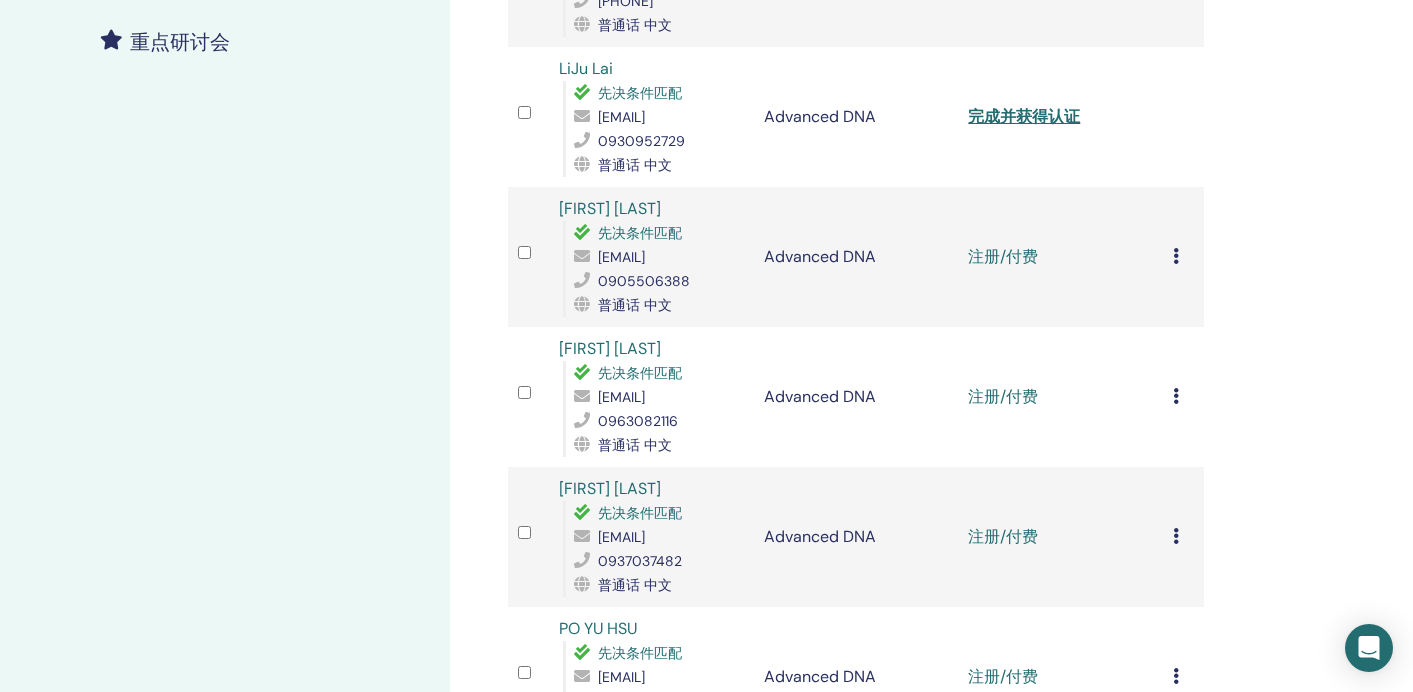 click at bounding box center [1176, 256] 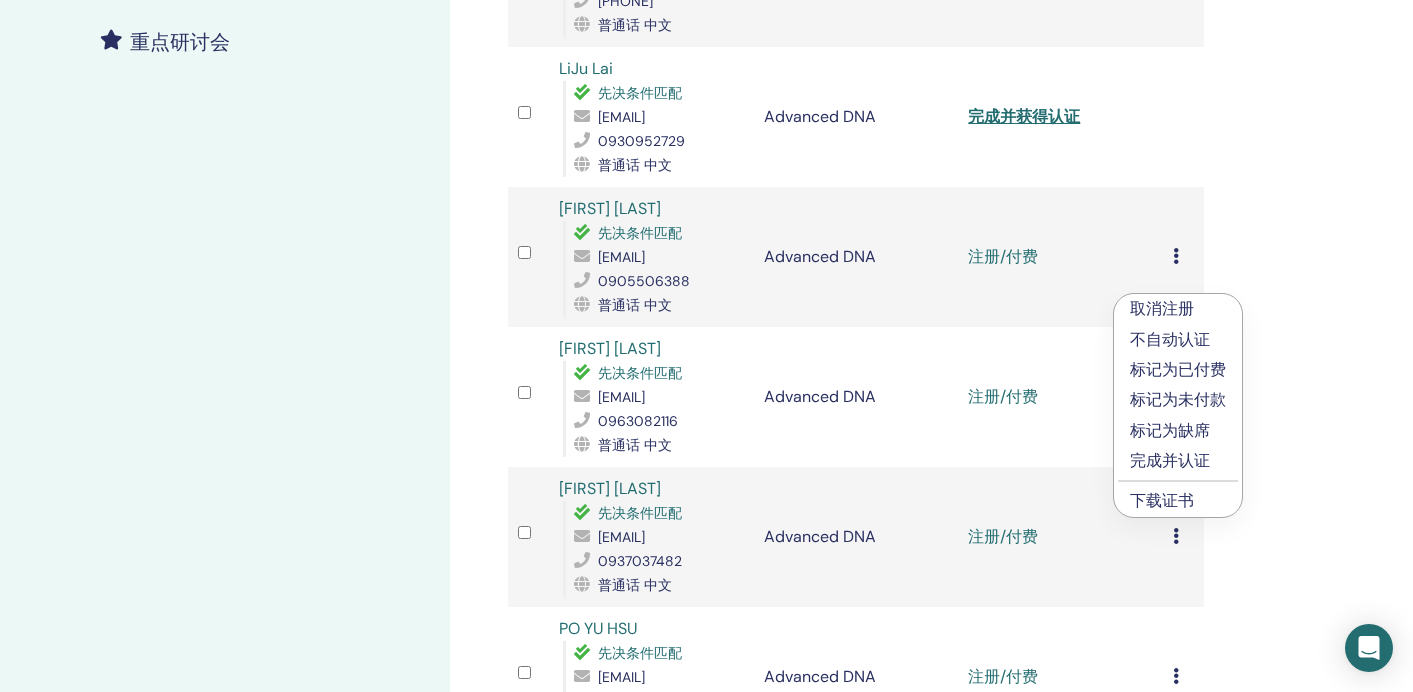click on "完成并认证" at bounding box center (1178, 461) 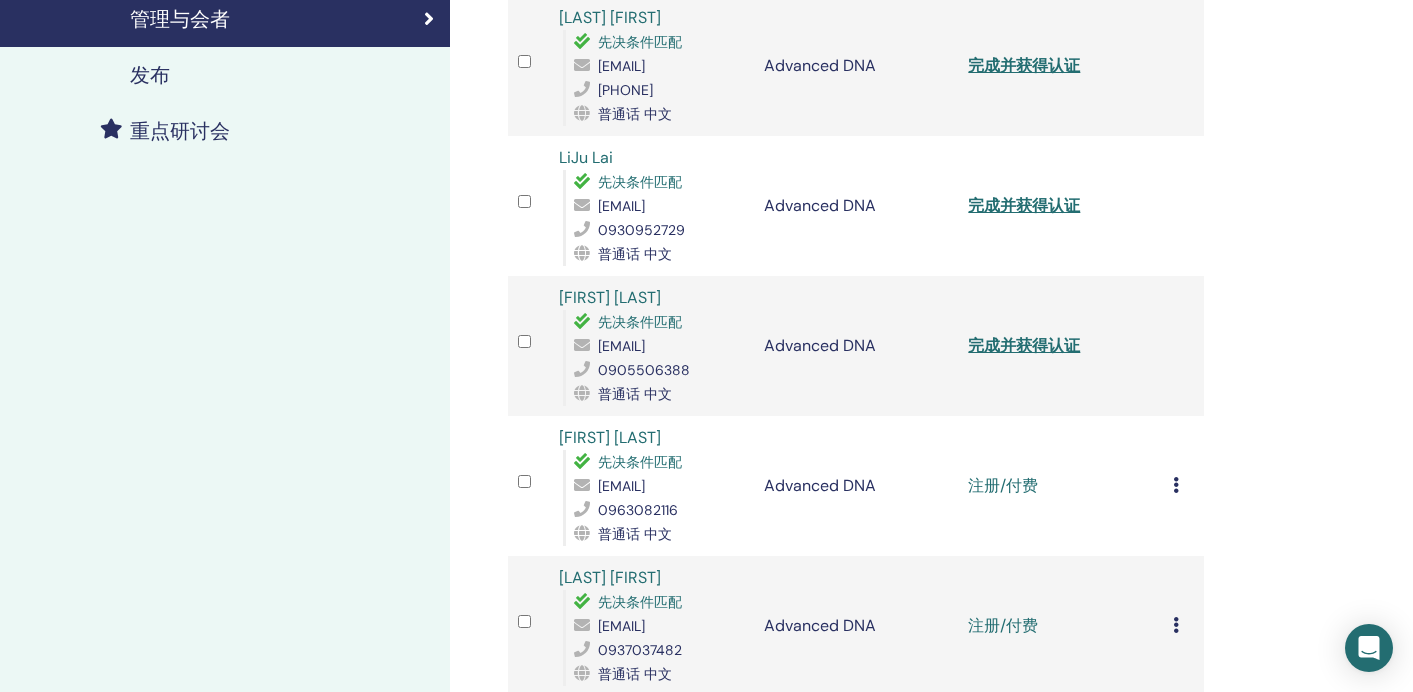 scroll, scrollTop: 479, scrollLeft: 0, axis: vertical 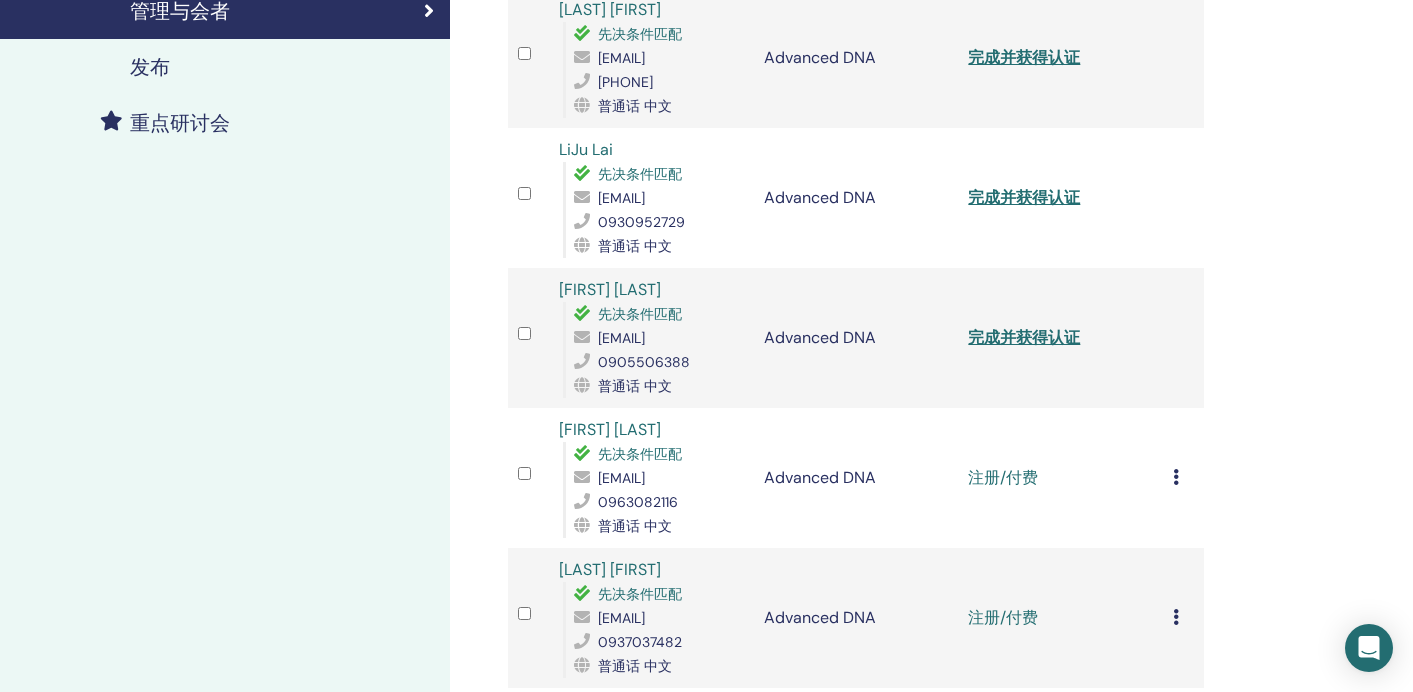 click at bounding box center (1176, 477) 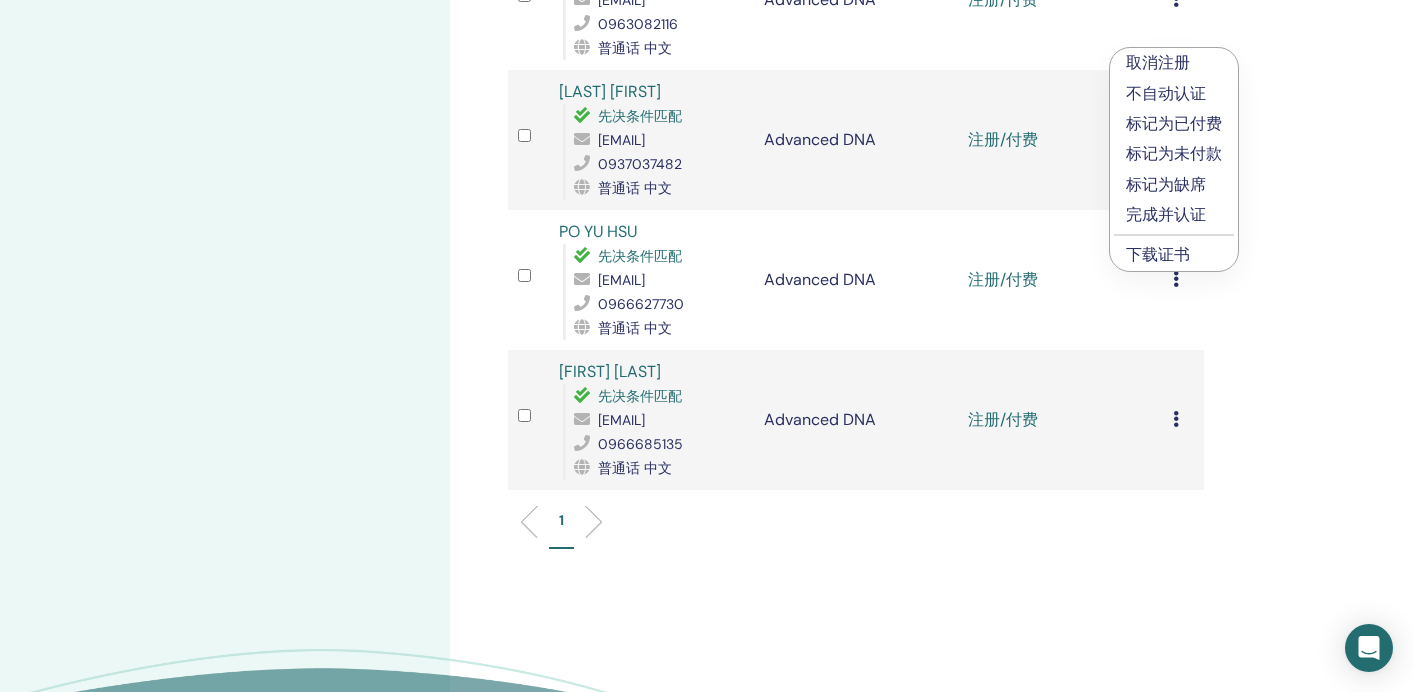 scroll, scrollTop: 959, scrollLeft: 0, axis: vertical 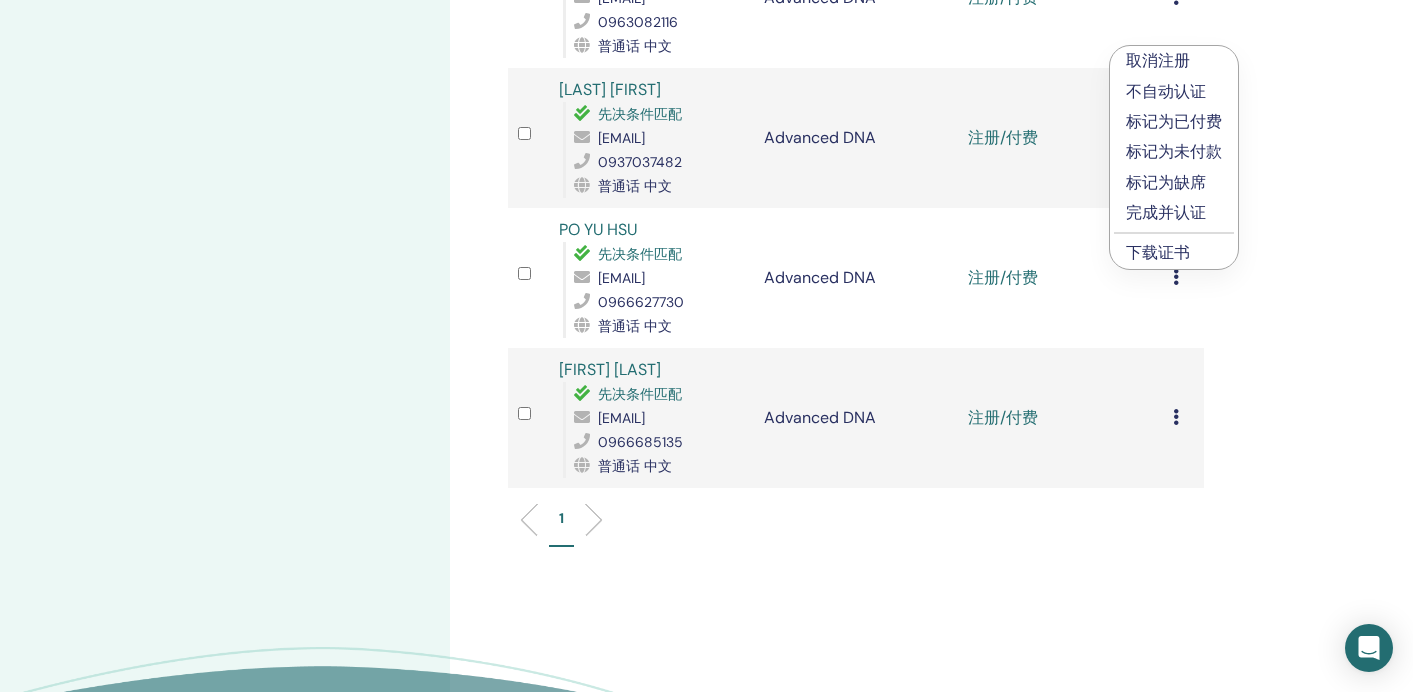 click on "管理与会者 批量操作 导出为 CSV 与会者 事件 地位 Yin-Ling Chen 先决条件匹配 rk850327@gmail.com 0928602549 普通话 中文 Advanced DNA 完成并获得认证 沛楷 徐 先决条件匹配 kaysyu0729@gmail.com 0928196990 普通话 中文 Advanced DNA 完成并获得认证 LiJu Lai 先决条件匹配 lynnlai@kimo.com 0930952729 普通话 中文 Advanced DNA 完成并获得认证 郁婷 秦 先决条件匹配 chinyuting10@gmail.com 0905506388 普通话 中文 Advanced DNA 完成并获得认证 HAO-YU CHANG 先决条件匹配 davidx914@gmail.com 0963082116 普通话 中文 Advanced DNA 注册/付费 取消注册 不自动认证 标记为已付费 标记为未付款 标记为缺席 完成并认证 下载证书 Chen Yi Chieh 先决条件匹配 jessica4522013@gmail.com 0937037482 普通话 中文 Advanced DNA 注册/付费 取消注册 不自动认证 标记为已付费 标记为未付款 标记为缺席 完成并认证 下载证书 PO YU HSU 先决条件匹配 shawnhsu0206@gmail.com 1" at bounding box center (921, -24) 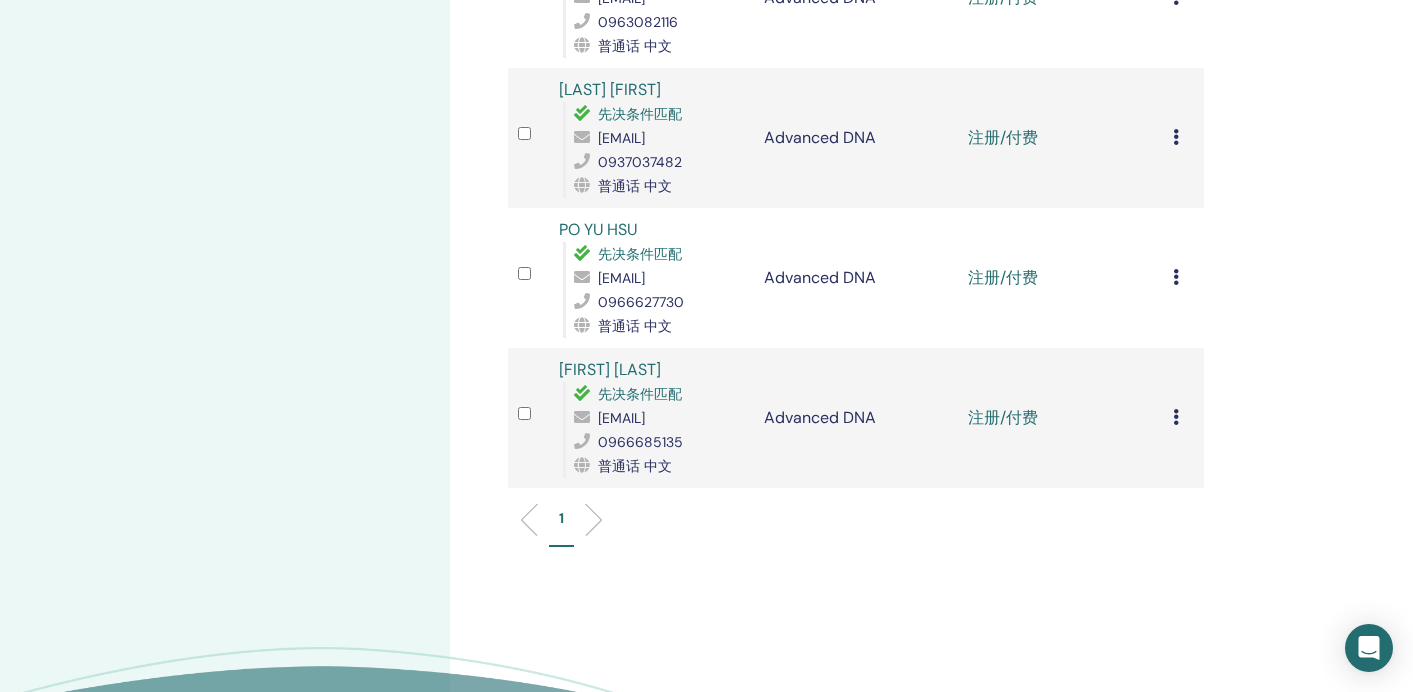 click at bounding box center [1176, -3] 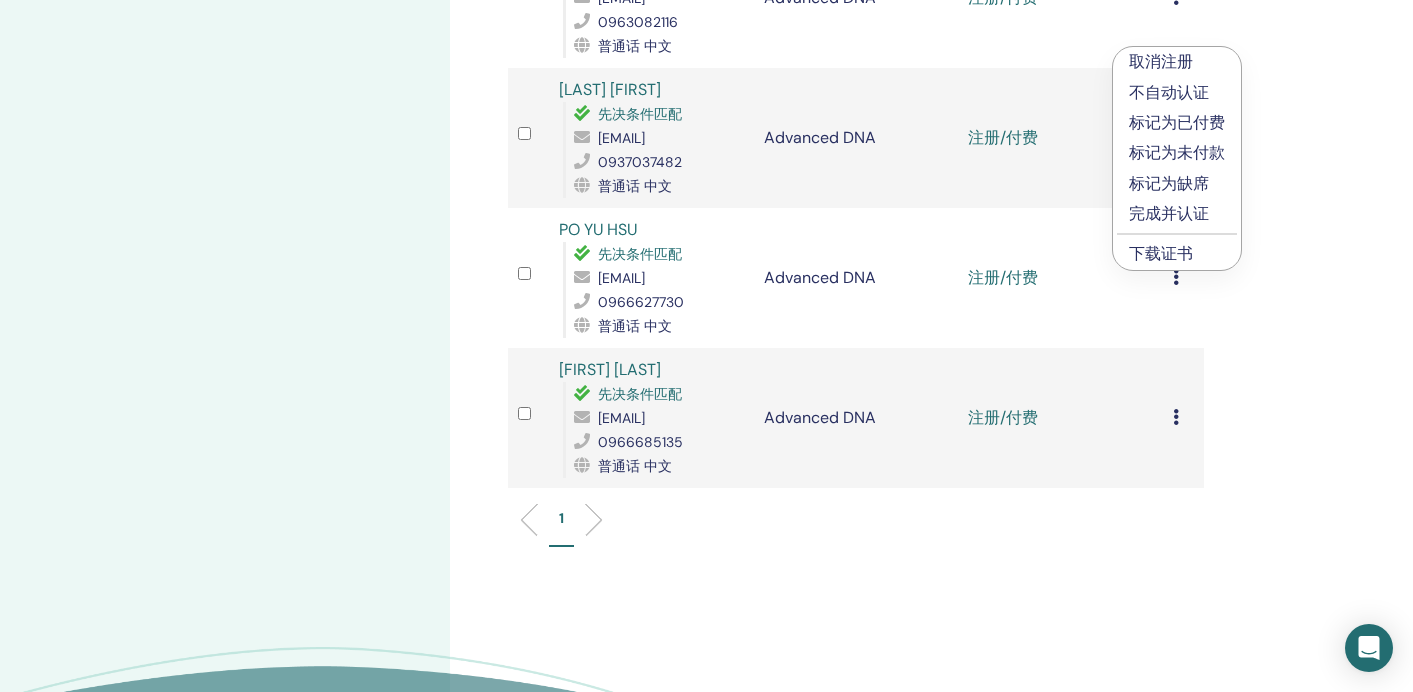click on "完成并认证" at bounding box center (1177, 214) 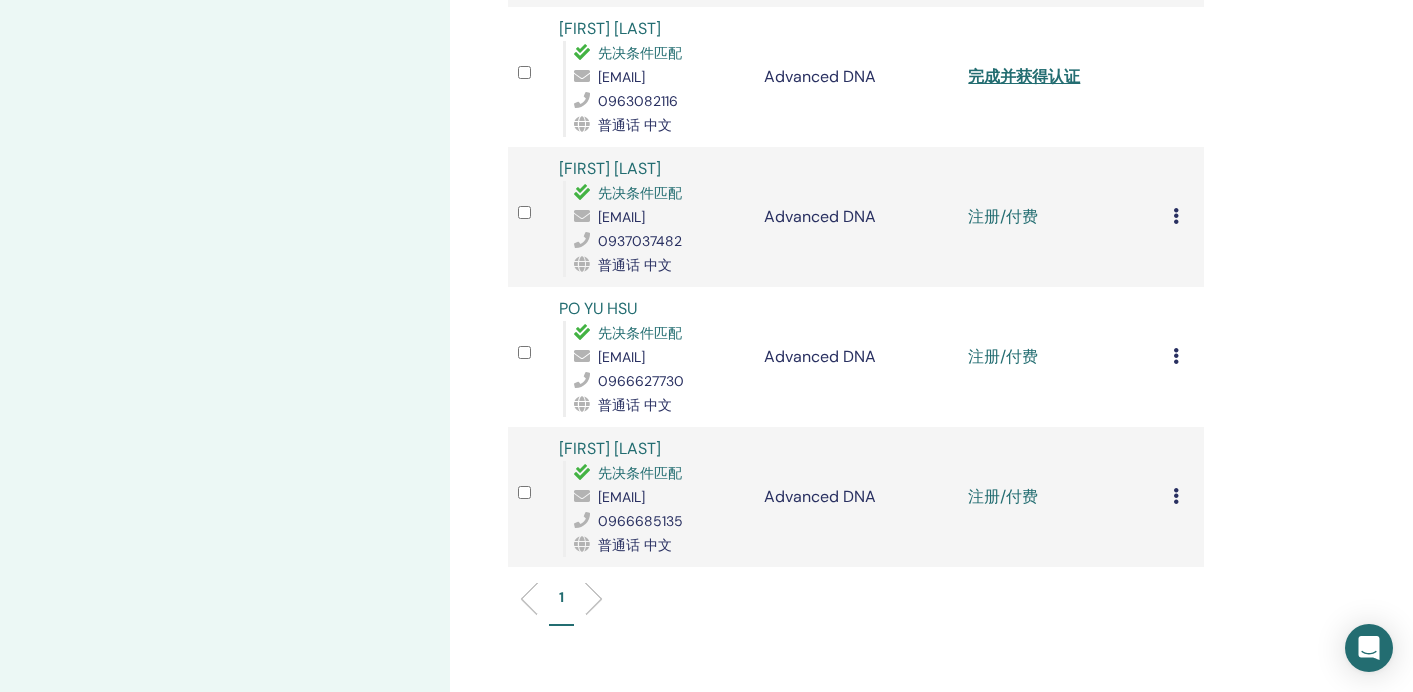 scroll, scrollTop: 919, scrollLeft: 0, axis: vertical 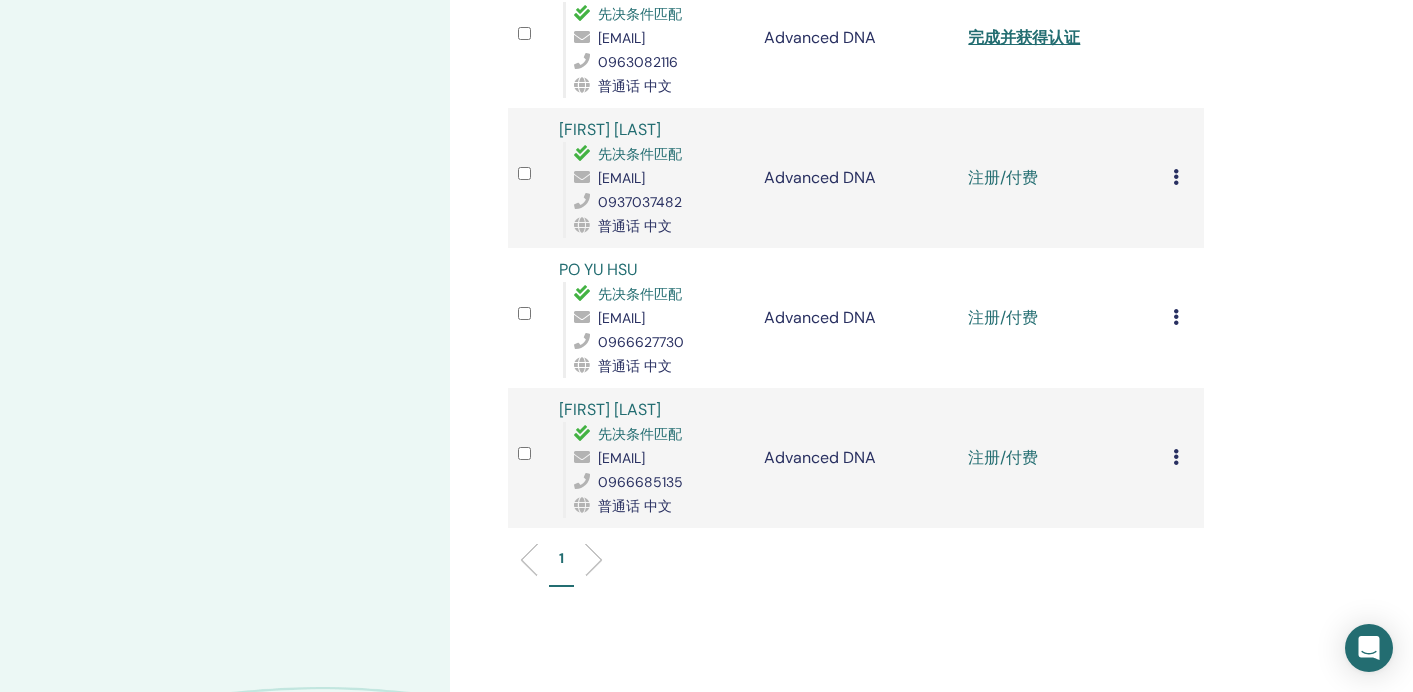 click on "取消注册 不自动认证 标记为已付费 标记为未付款 标记为缺席 完成并认证 下载证书" at bounding box center (1183, 178) 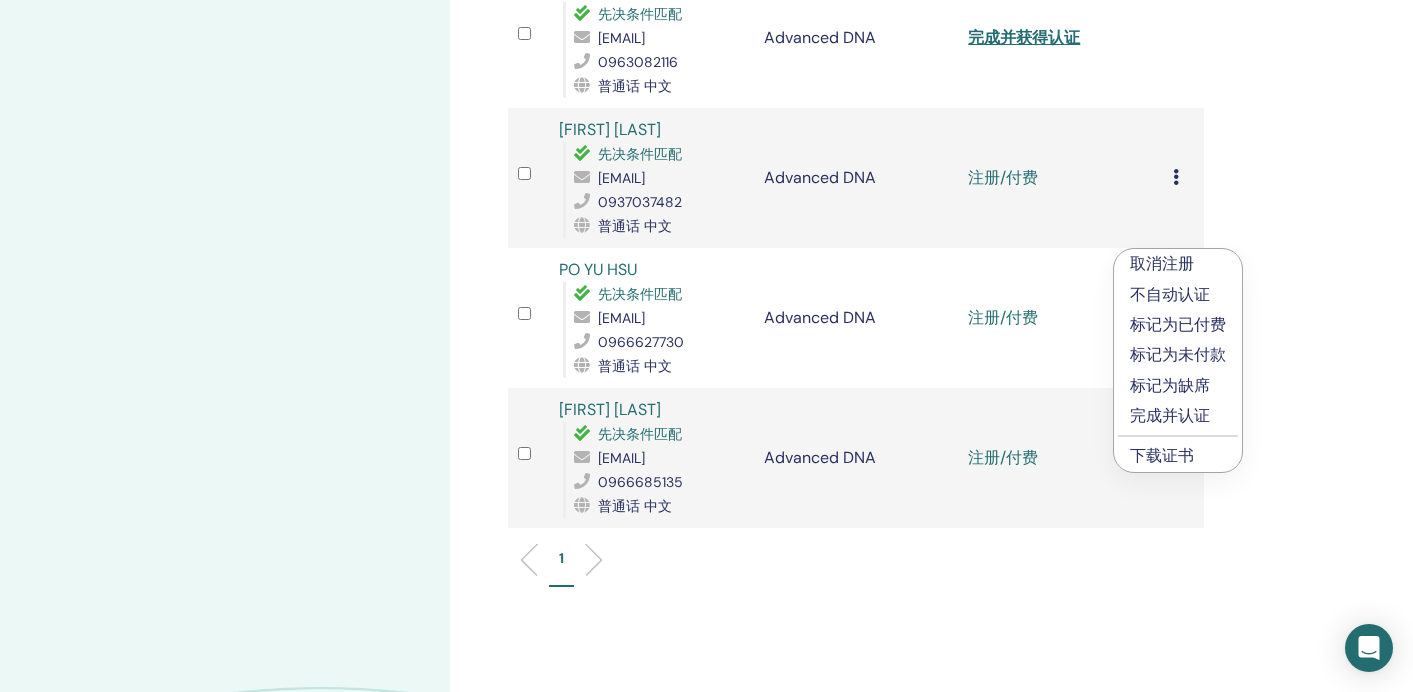 click on "完成并认证" at bounding box center (1178, 416) 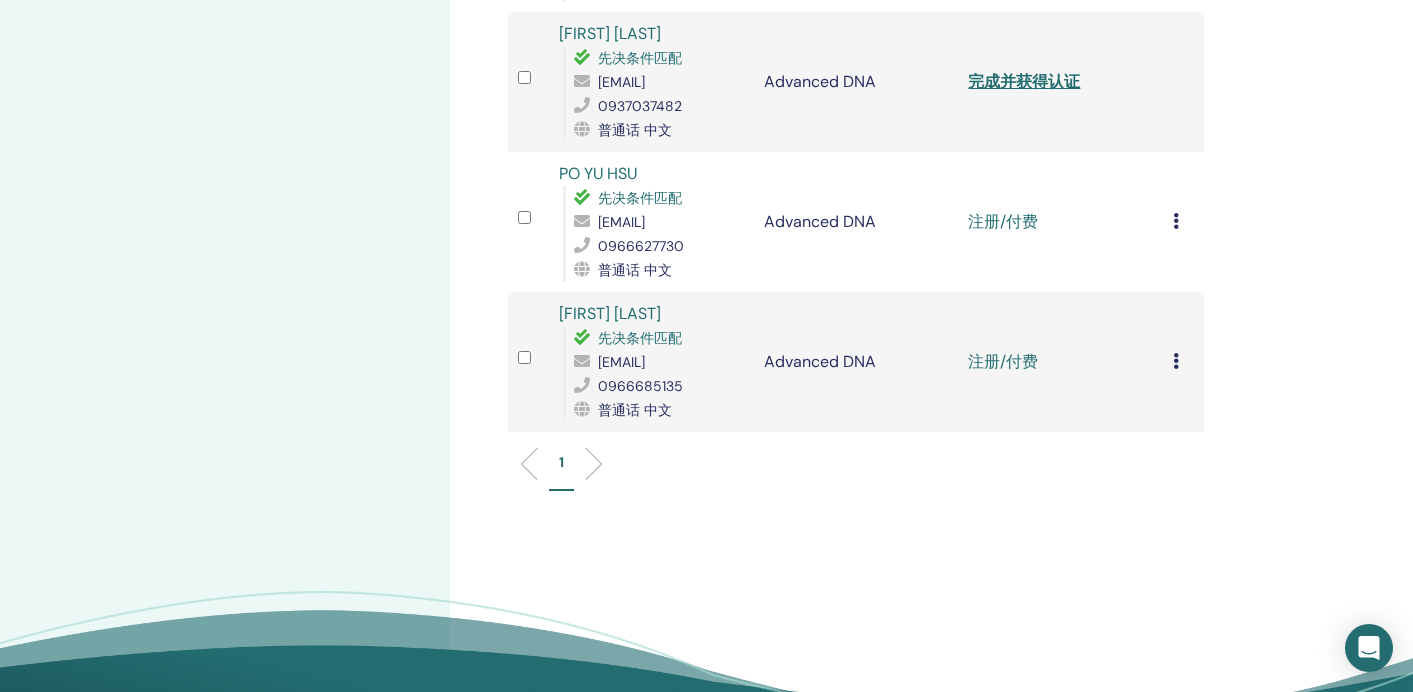 scroll, scrollTop: 1039, scrollLeft: 0, axis: vertical 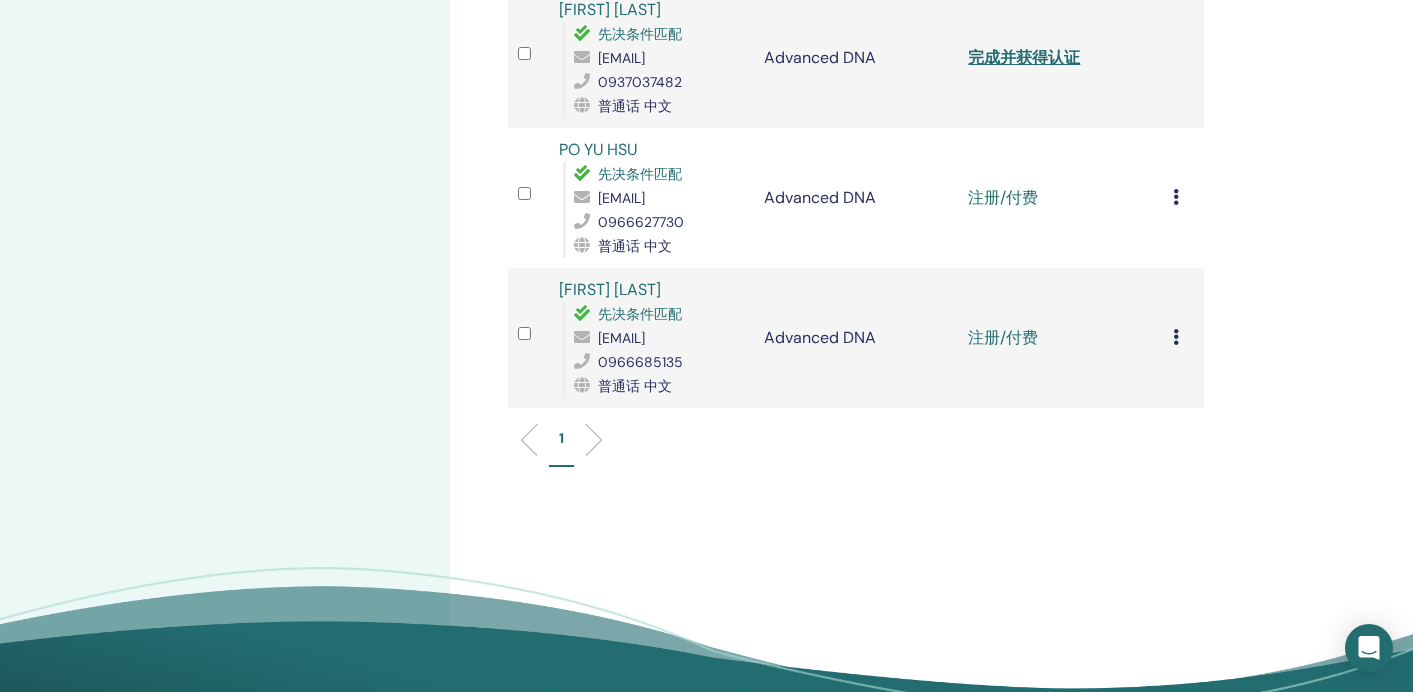 click at bounding box center (1176, 337) 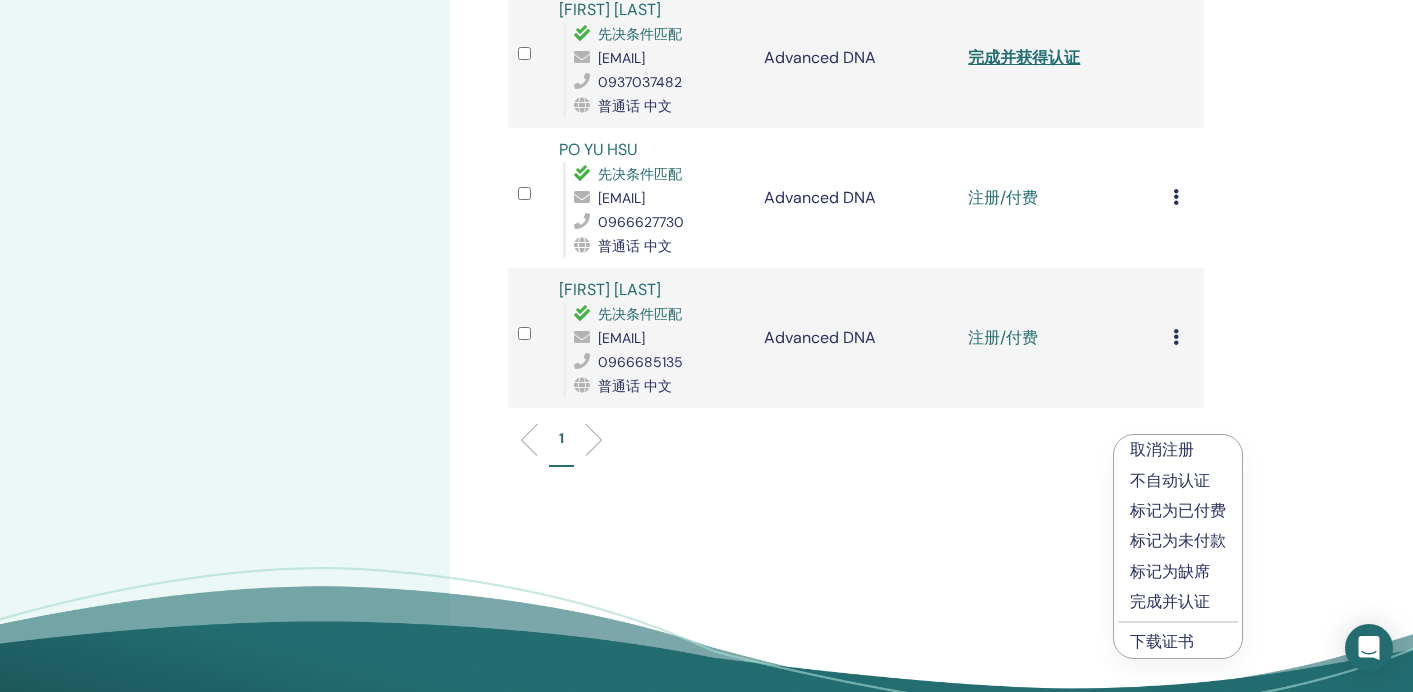 click on "完成并认证" at bounding box center (1178, 602) 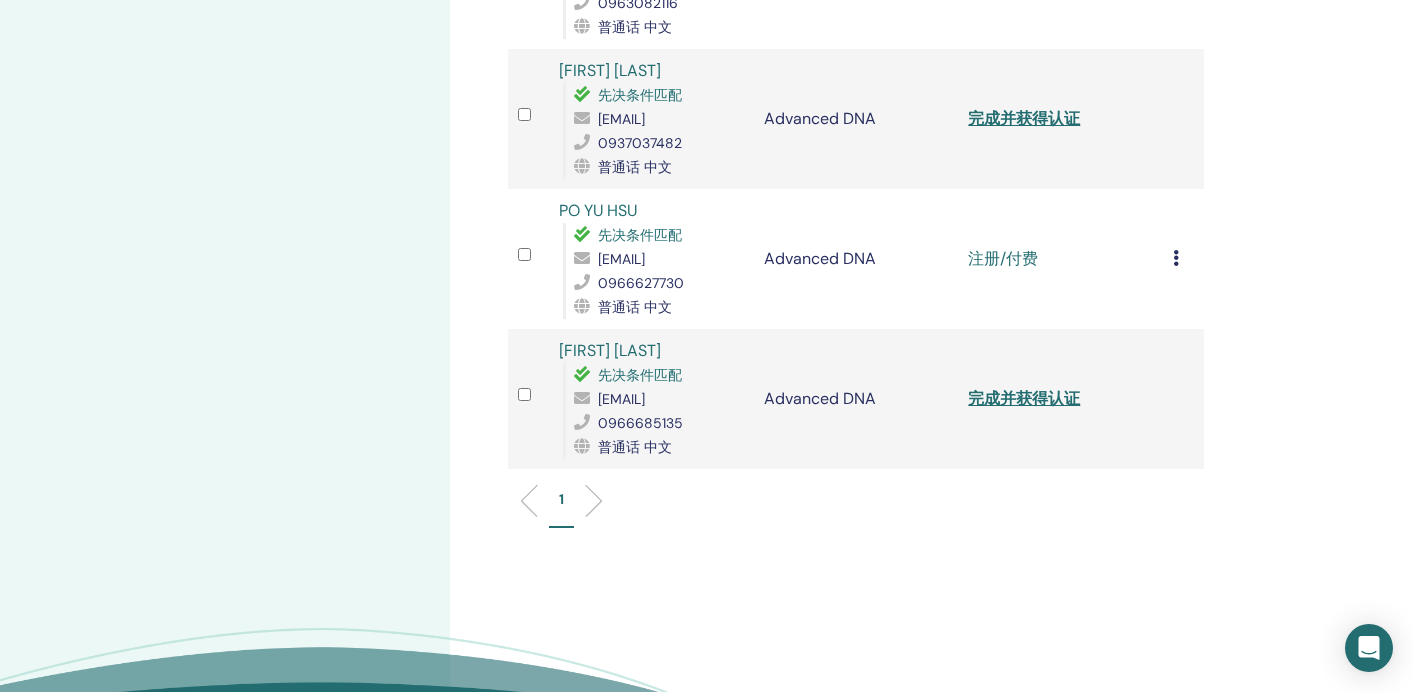 scroll, scrollTop: 999, scrollLeft: 0, axis: vertical 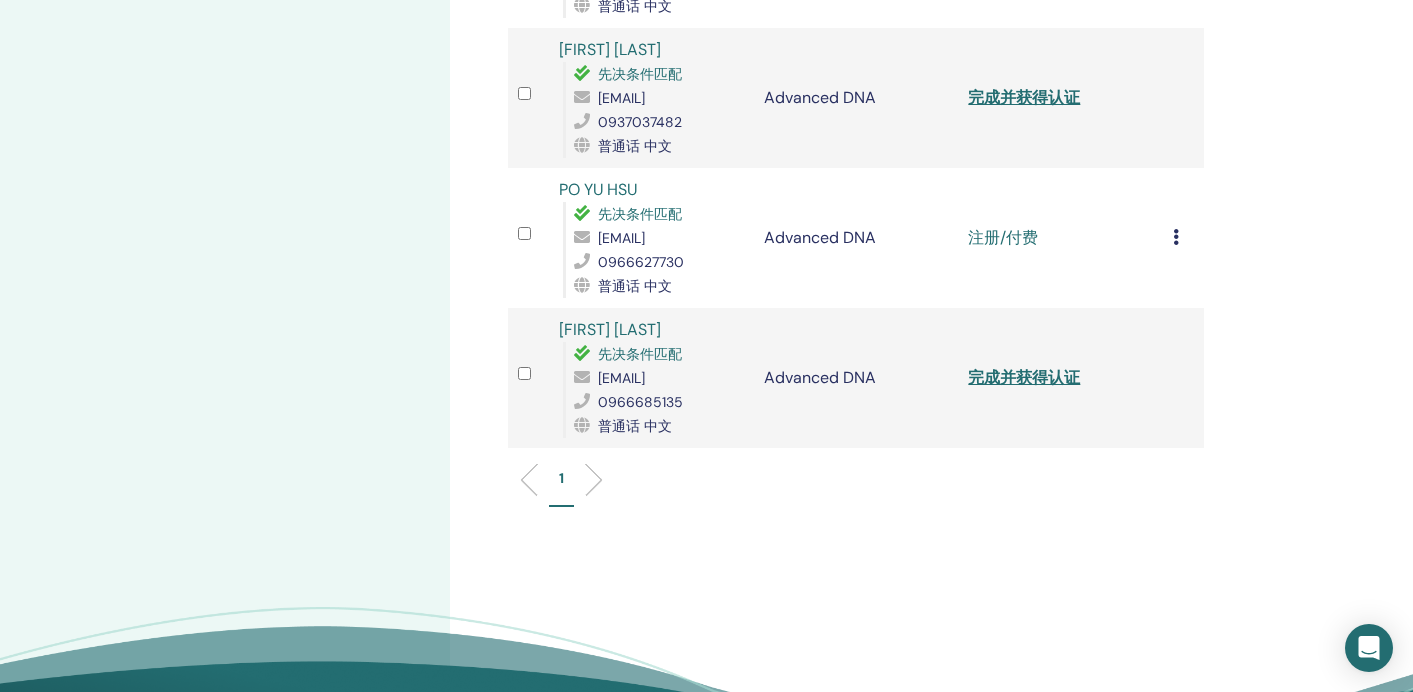 click at bounding box center [1176, 237] 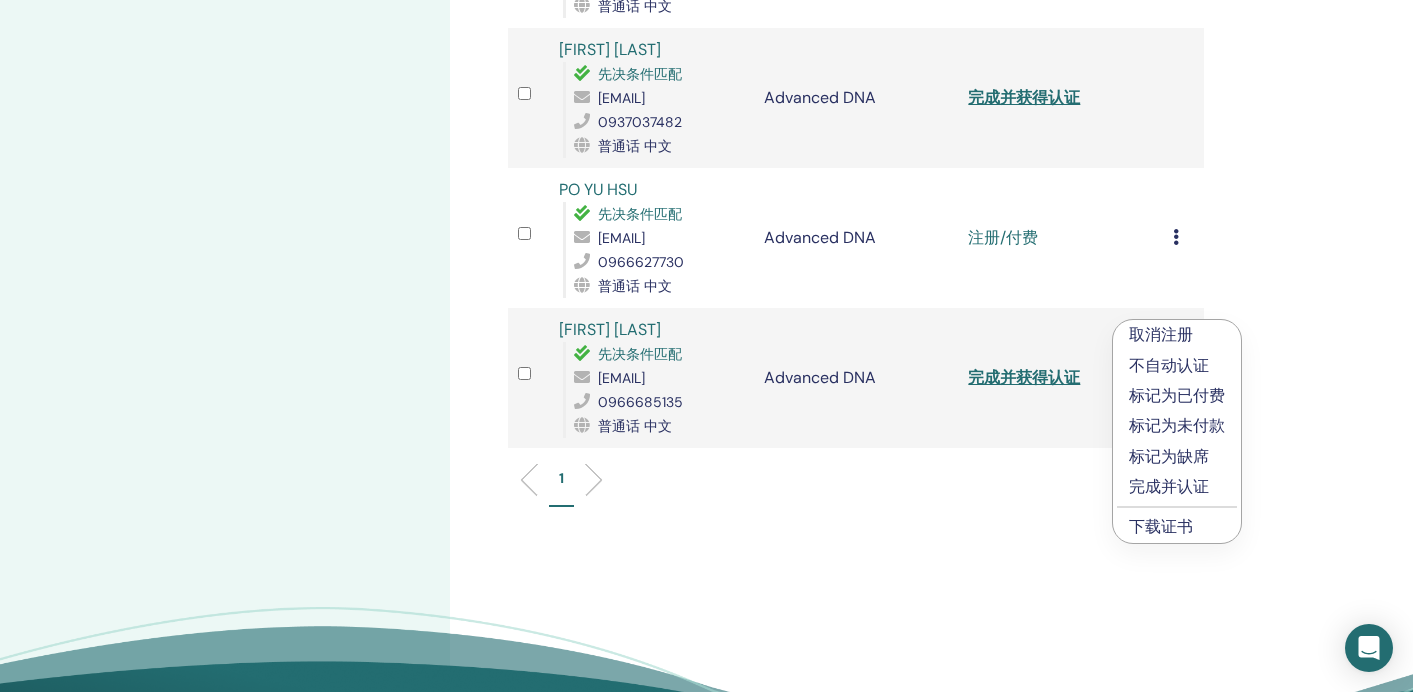 click on "完成并认证" at bounding box center (1177, 487) 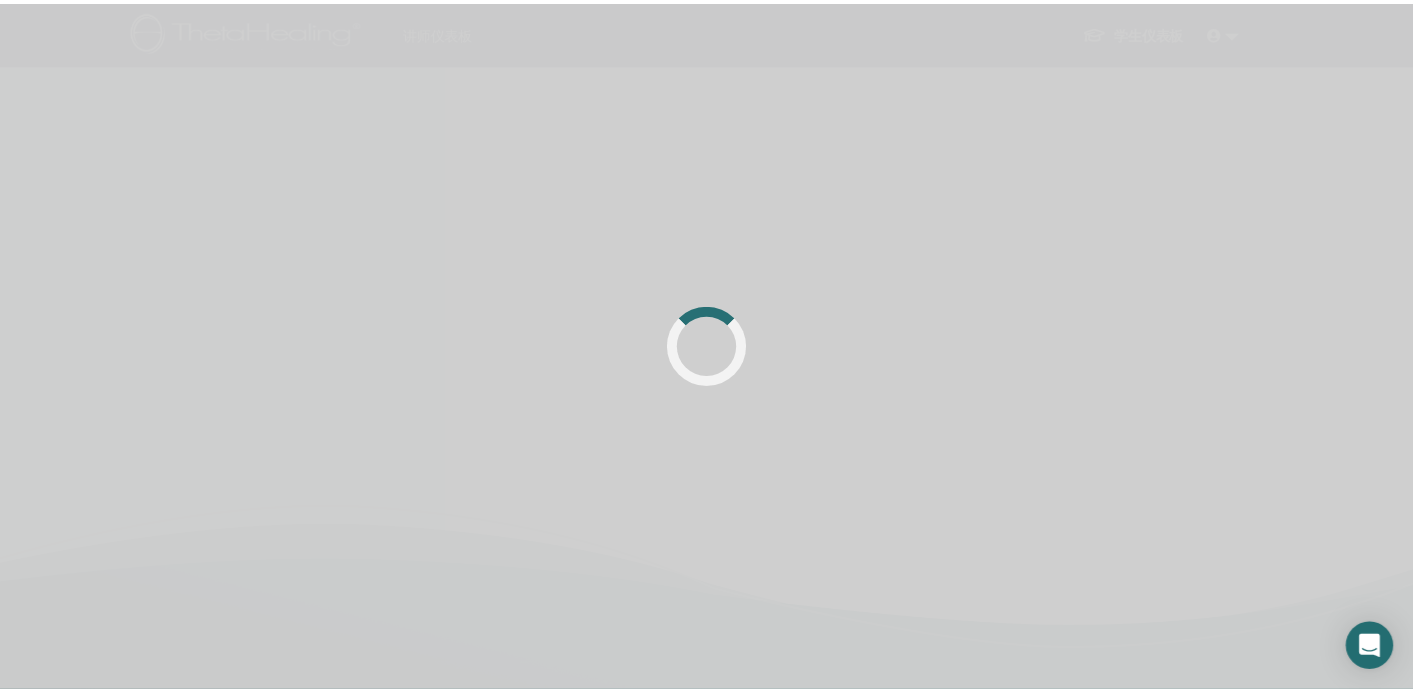 scroll, scrollTop: 479, scrollLeft: 0, axis: vertical 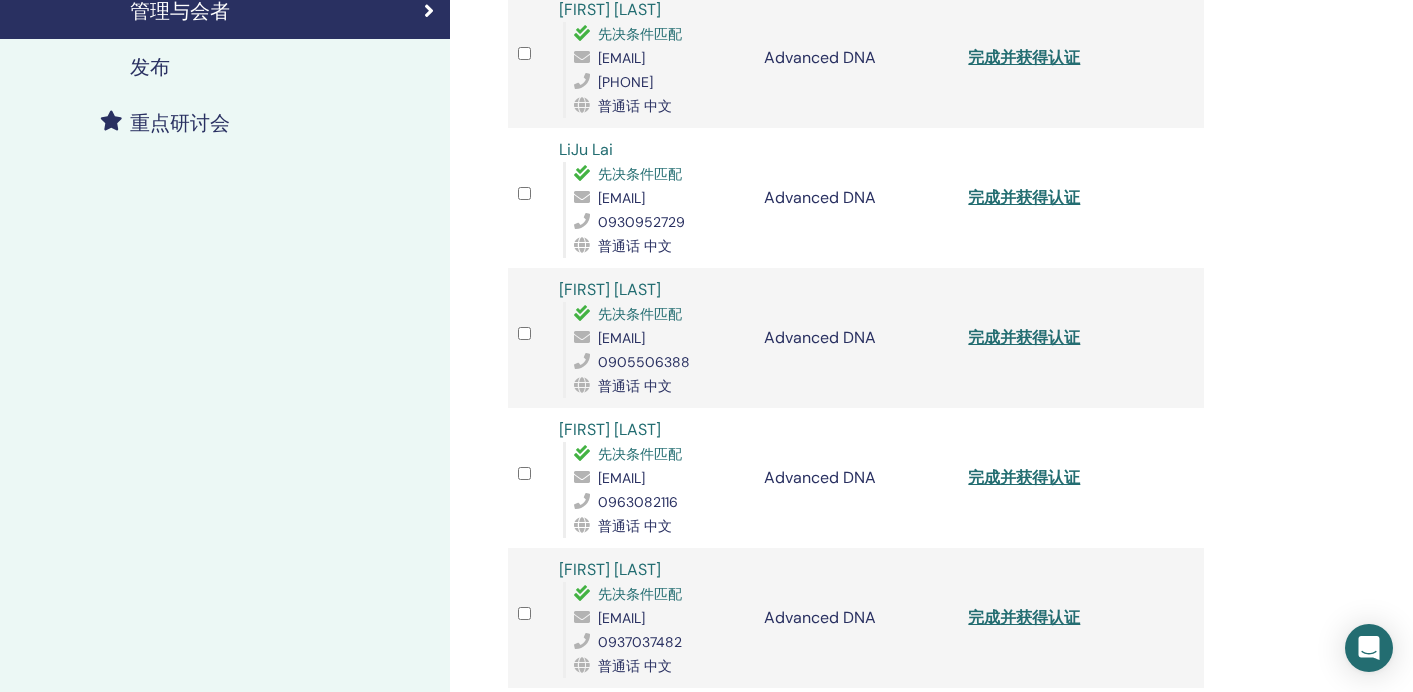 click on "管理与会者 批量操作 导出为 CSV 与会者 事件 地位 [FIRST] [LAST] 先决条件匹配 [EMAIL] [PHONE] 普通话 中文 Advanced DNA 完成并获得认证 [FIRST] [LAST] 先决条件匹配 [EMAIL] [PHONE] 普通话 中文 Advanced DNA 完成并获得认证 [FIRST] [LAST] 先决条件匹配 [EMAIL] [PHONE] 普通话 中文 Advanced DNA 完成并获得认证 [FIRST] [LAST] 先决条件匹配 [EMAIL] [PHONE] 普通话 中文 Advanced DNA 完成并获得认证 [FIRST] [LAST] 先决条件匹配 [EMAIL] [PHONE] 普通话 中文 Advanced DNA 完成并获得认证 [FIRST] [LAST] 先决条件匹配 [EMAIL] [PHONE] 普通话 中文 Advanced DNA 完成并获得认证 [FIRST] [LAST] 先决条件匹配 [EMAIL] [PHONE] 普通话 中文 Advanced DNA 完成并获得认证 [FIRST] [LAST] 先决条件匹配 [EMAIL] [PHONE] 普通话 中文 Advanced DNA 完成并获得认证" at bounding box center [921, 456] 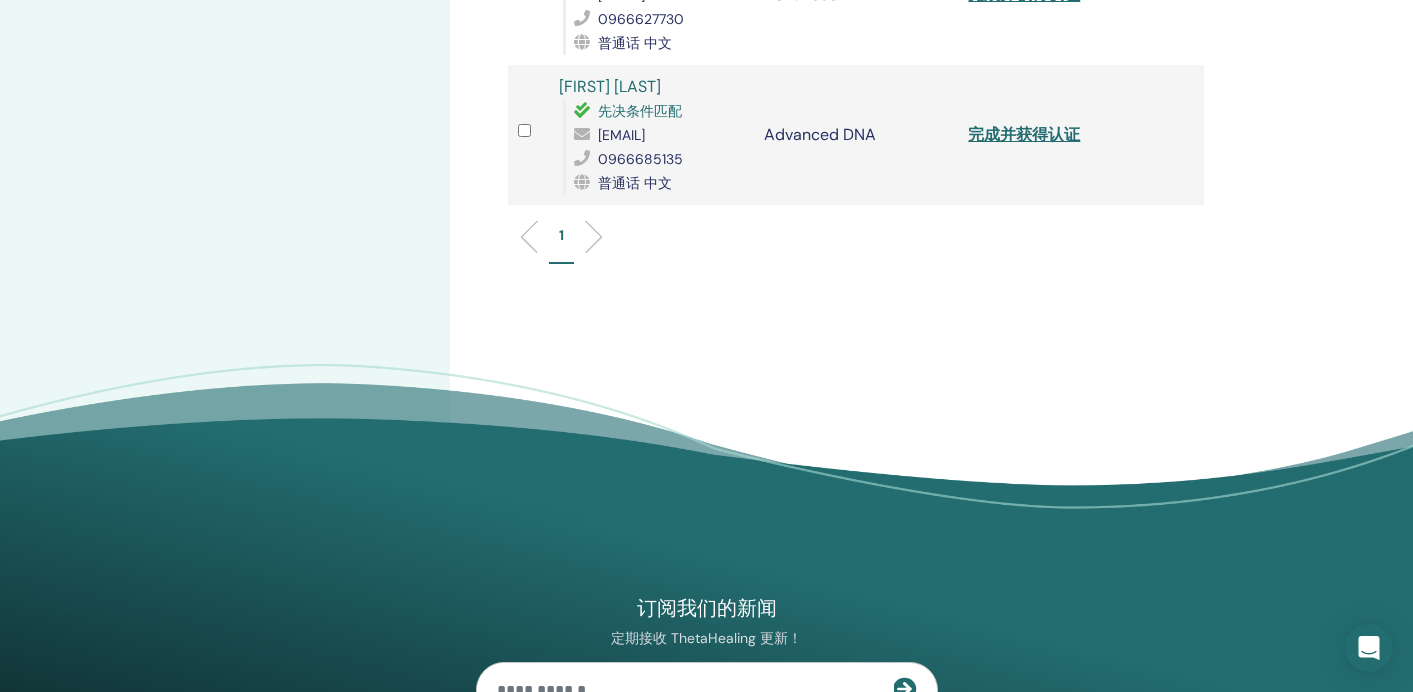 scroll, scrollTop: 1239, scrollLeft: 0, axis: vertical 